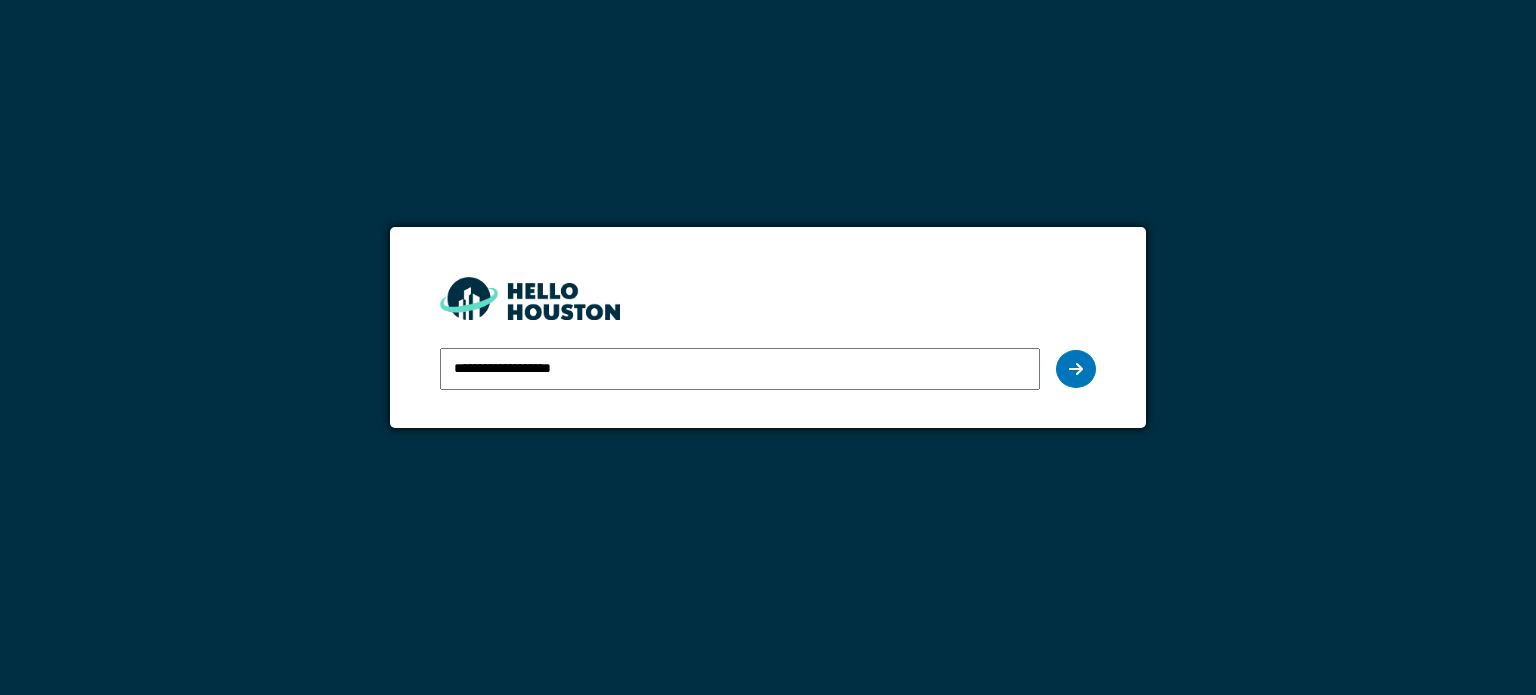 scroll, scrollTop: 0, scrollLeft: 0, axis: both 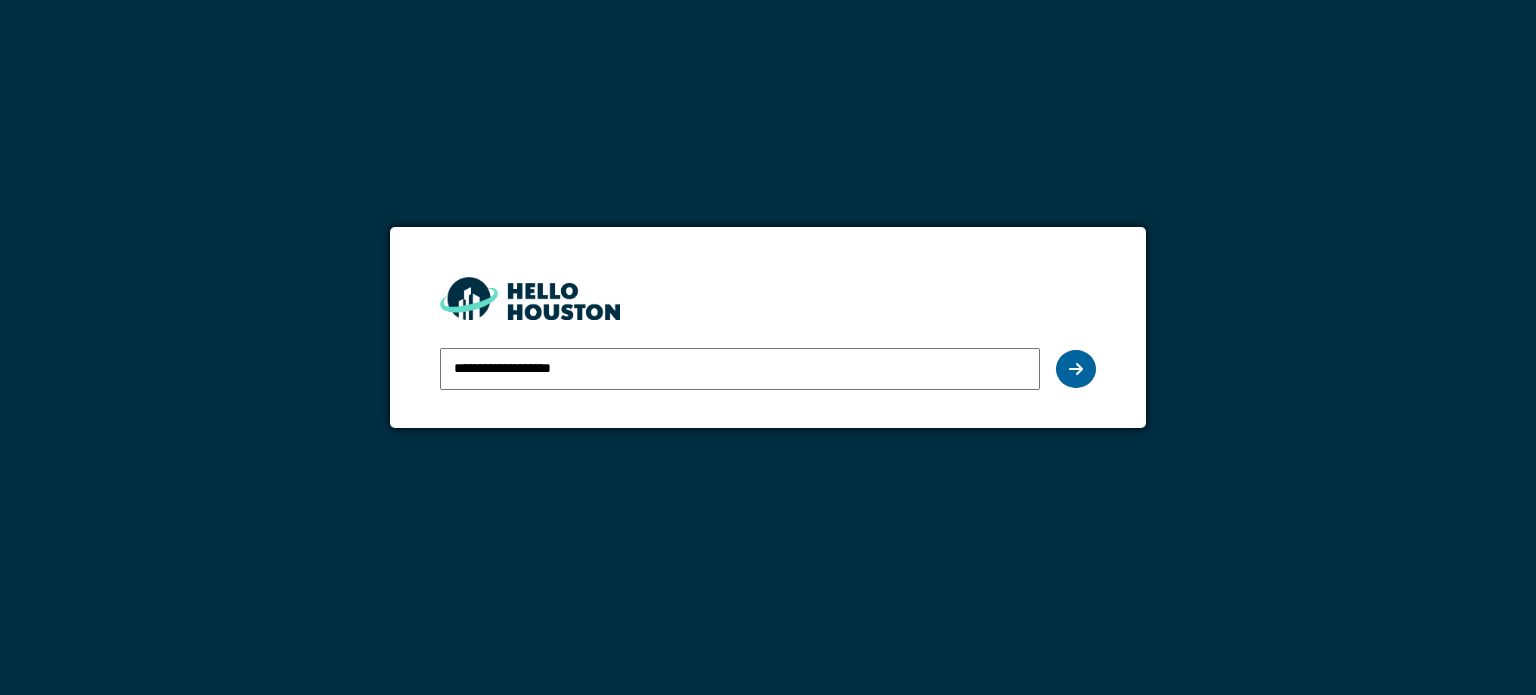 click at bounding box center [1076, 369] 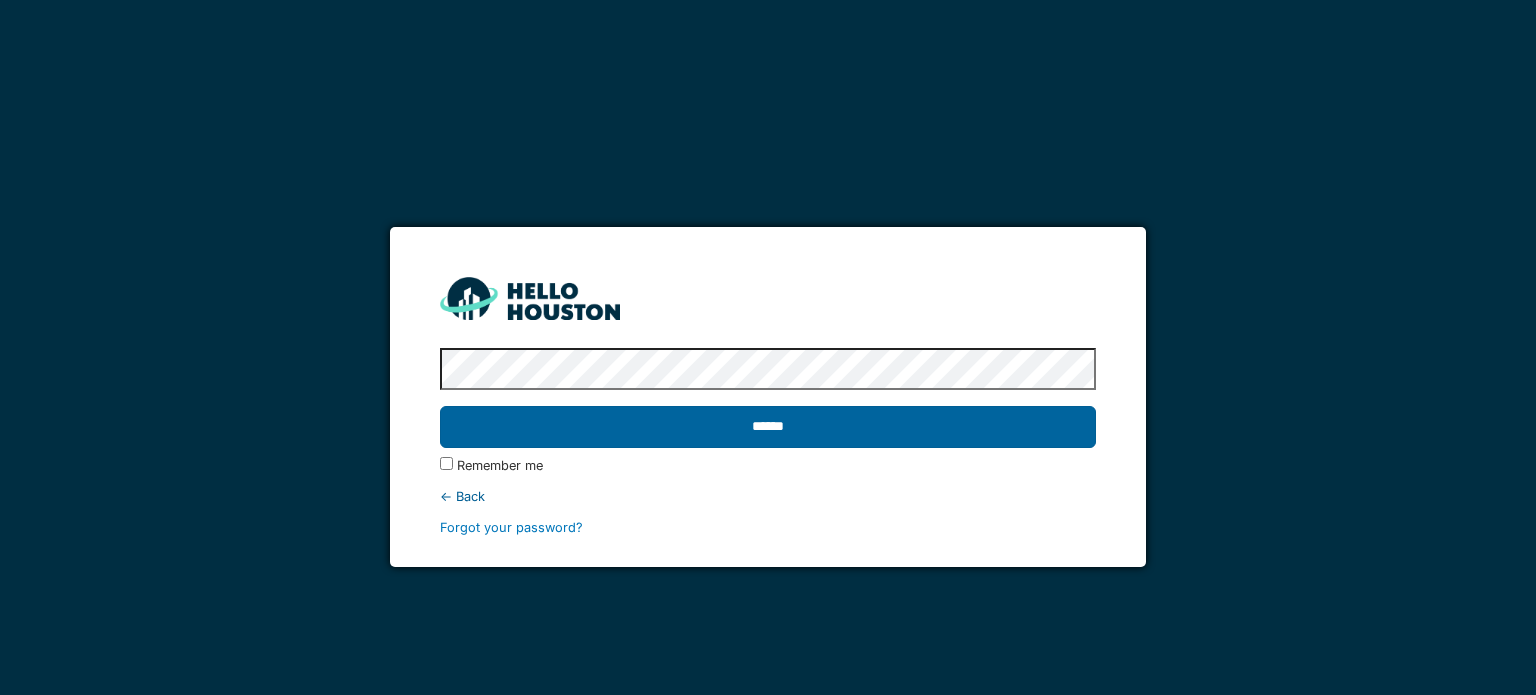 click on "******" at bounding box center [767, 427] 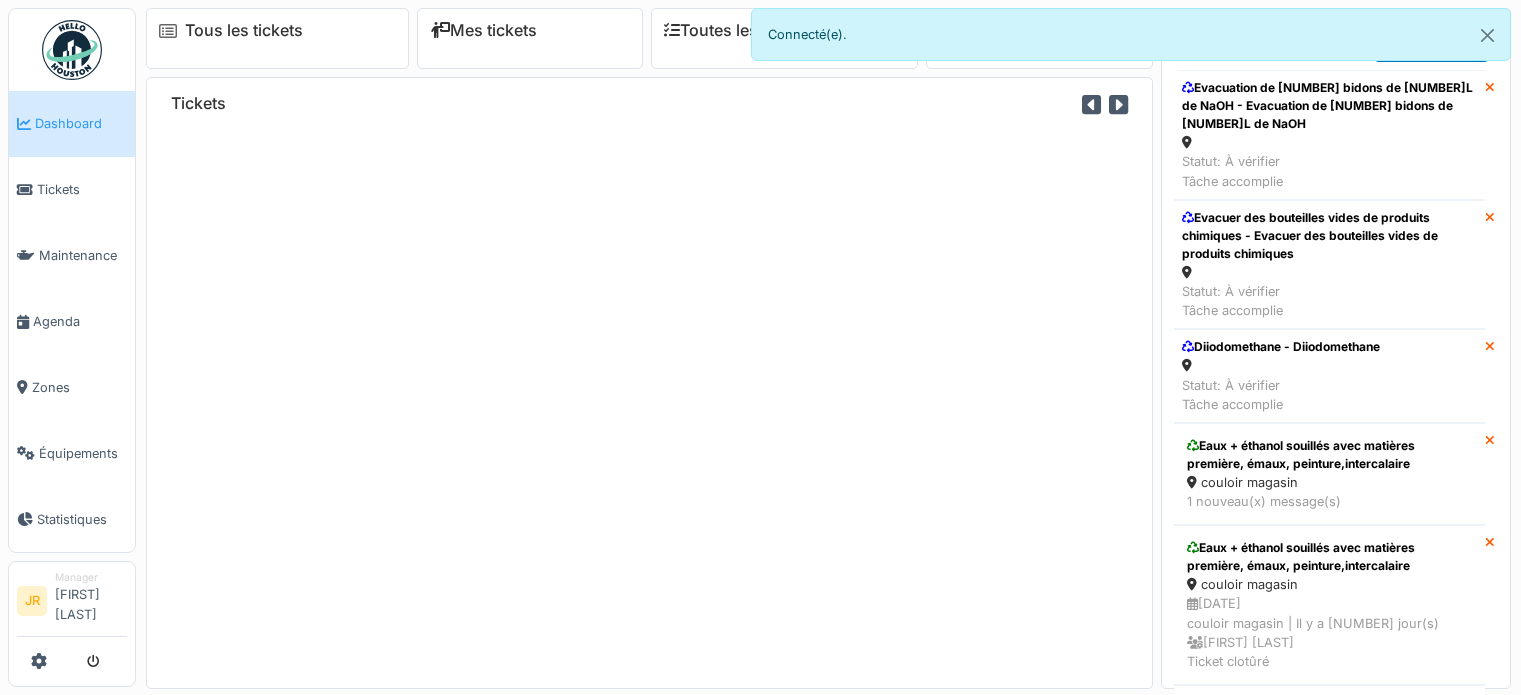 scroll, scrollTop: 0, scrollLeft: 0, axis: both 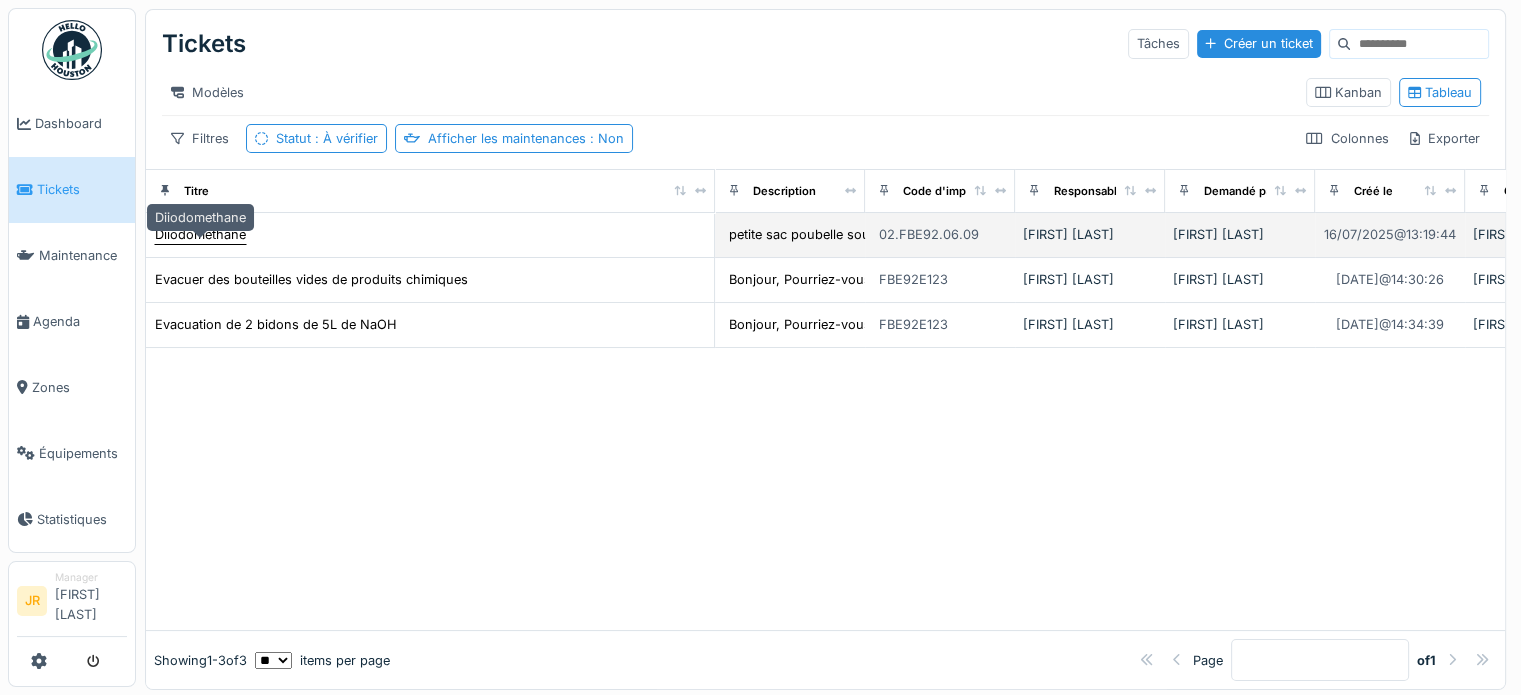 click on "Diiodomethane" at bounding box center (200, 234) 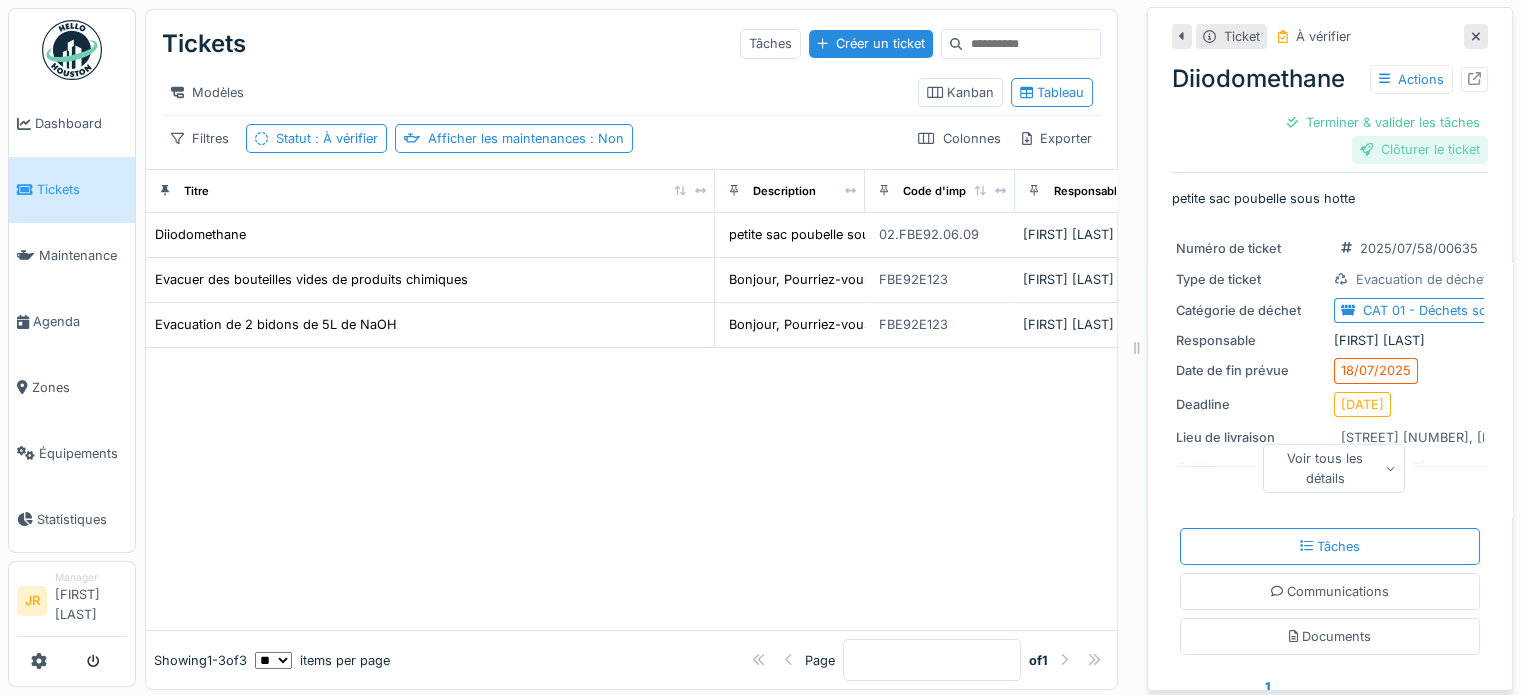 click on "Clôturer le ticket" at bounding box center [1420, 149] 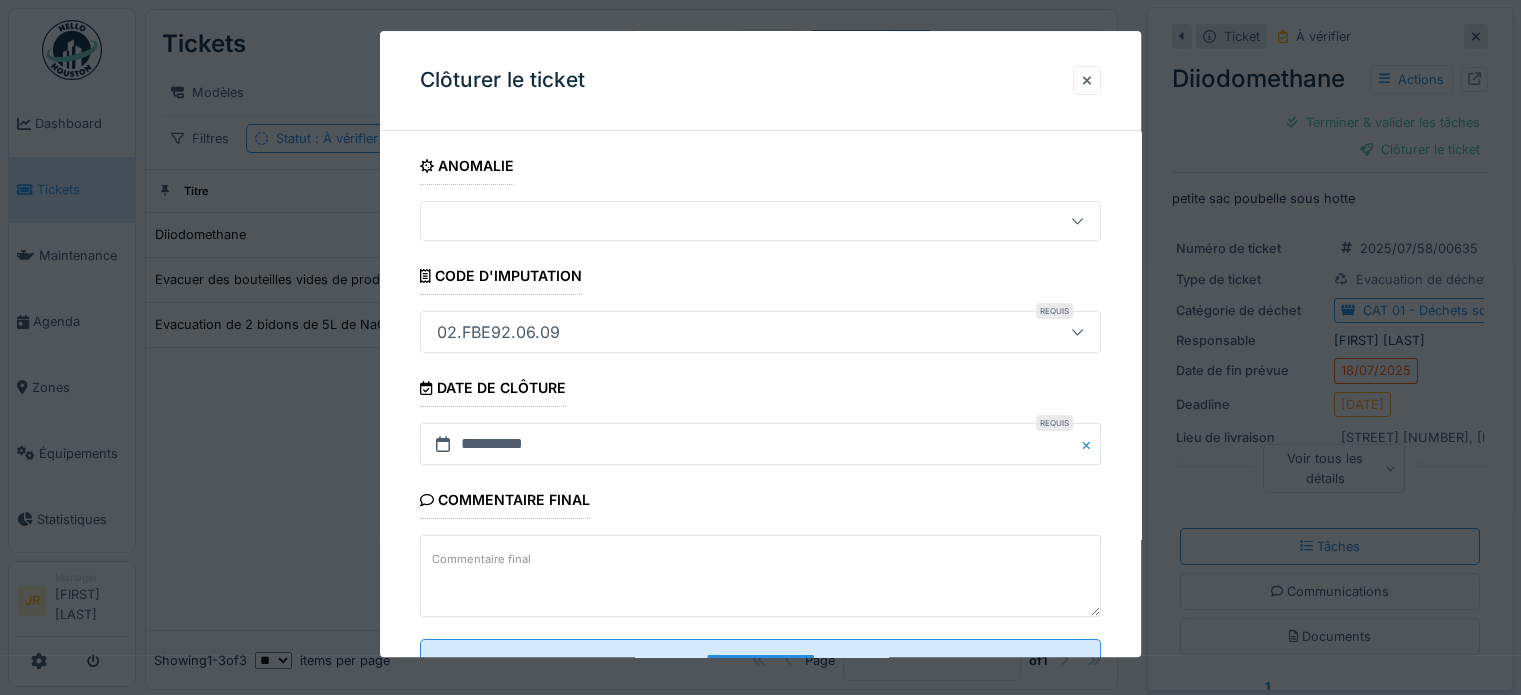 scroll, scrollTop: 77, scrollLeft: 0, axis: vertical 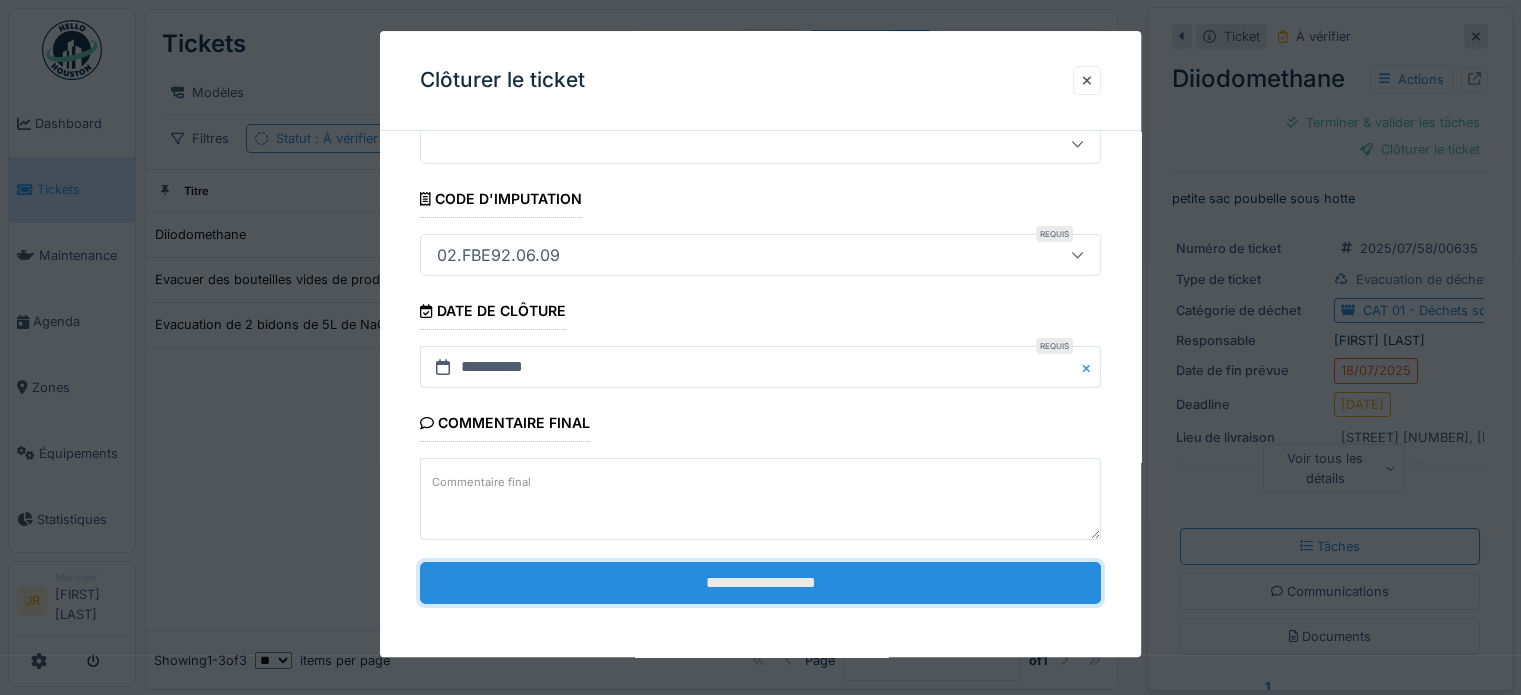 click on "**********" at bounding box center [760, 583] 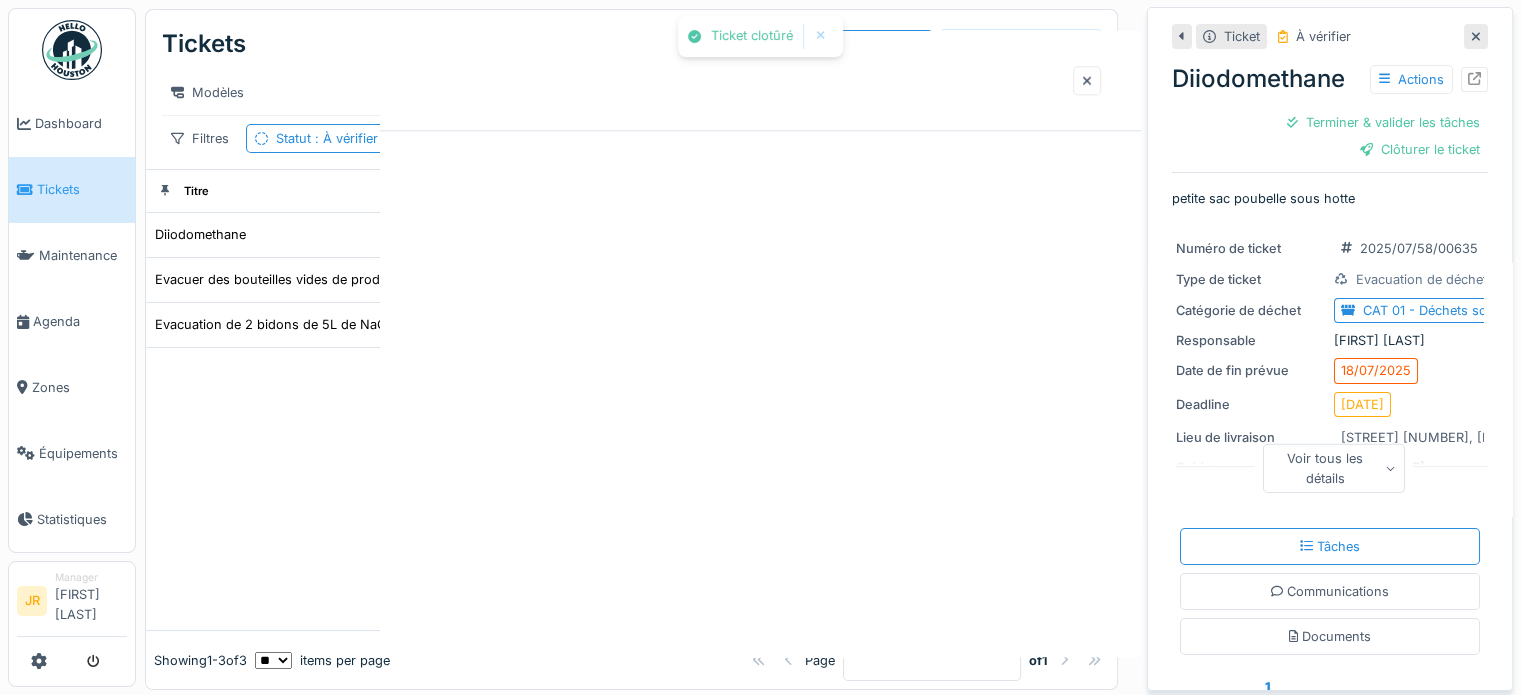scroll, scrollTop: 0, scrollLeft: 0, axis: both 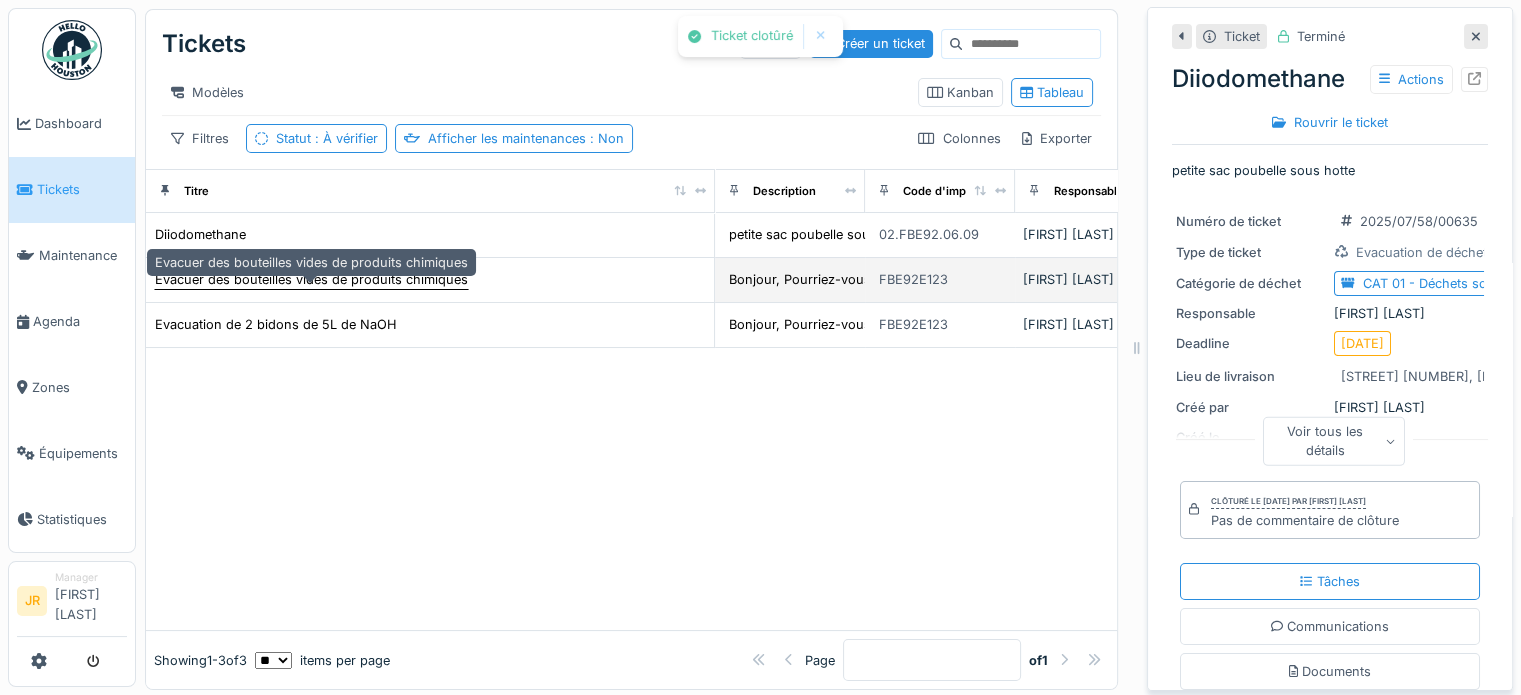 click on "Evacuer des bouteilles vides de produits chimiques" at bounding box center (311, 279) 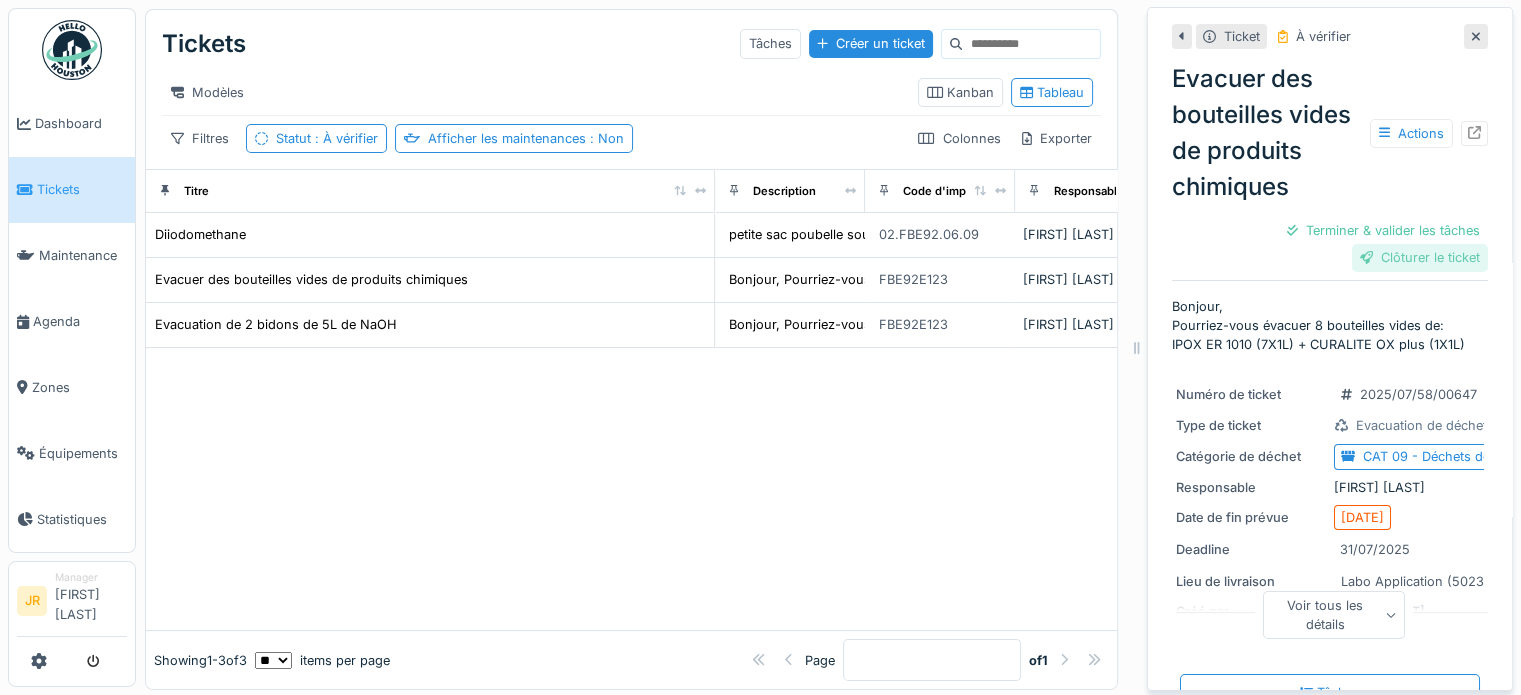 click on "Clôturer le ticket" at bounding box center [1420, 257] 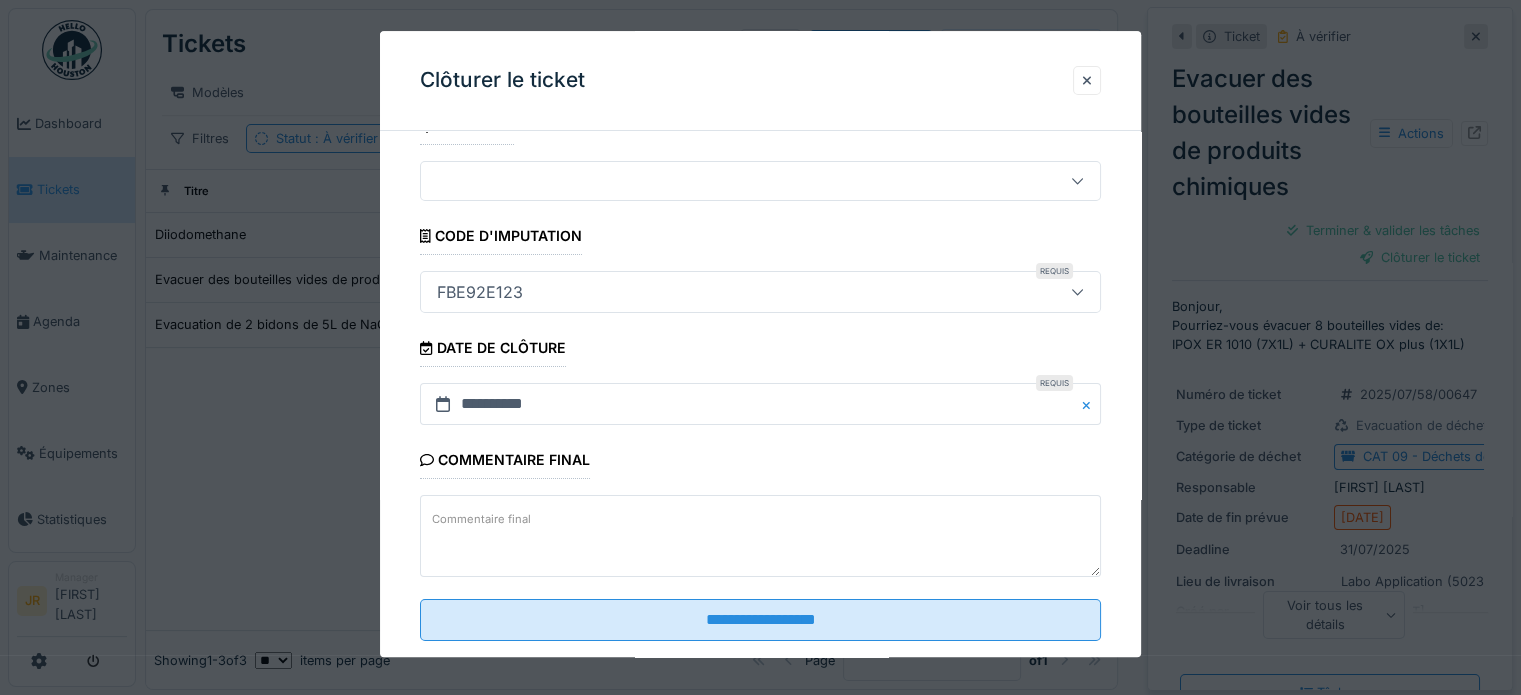 scroll, scrollTop: 77, scrollLeft: 0, axis: vertical 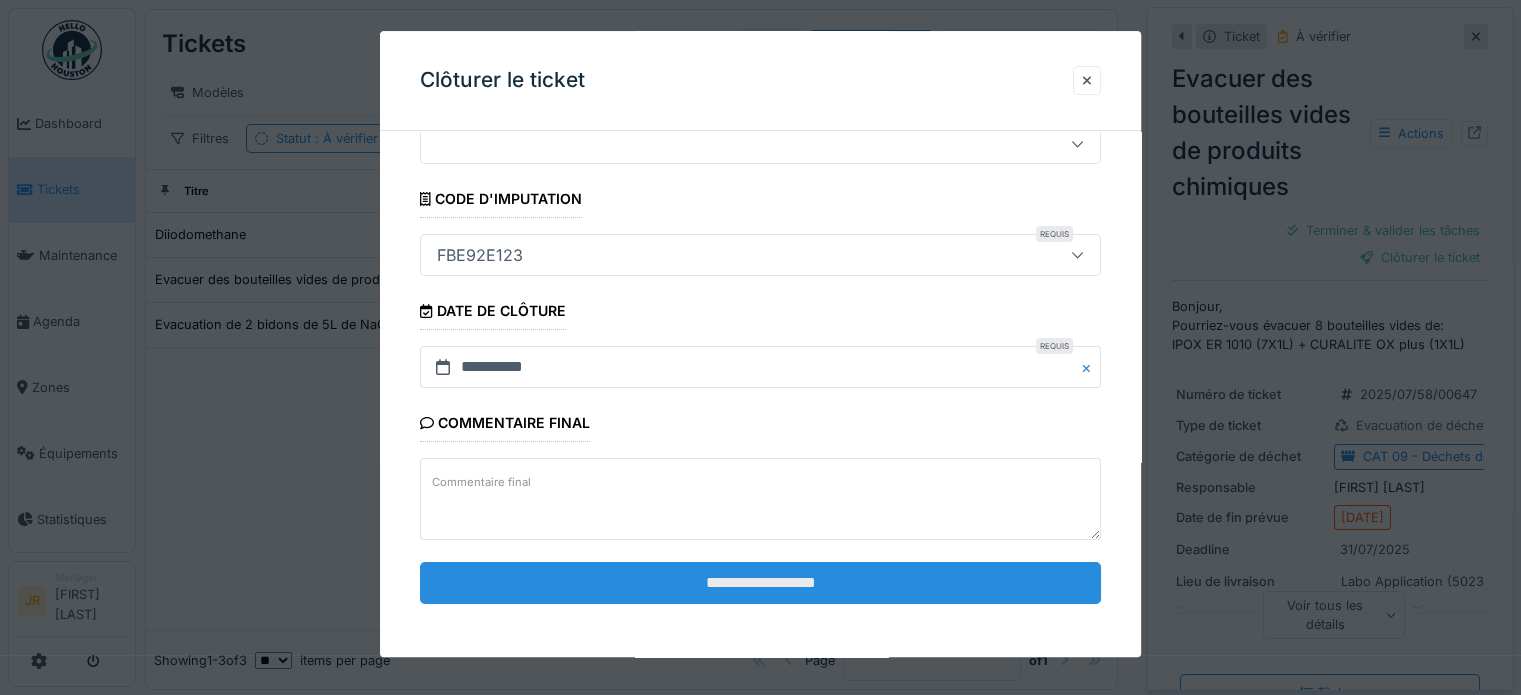 click on "**********" at bounding box center [760, 583] 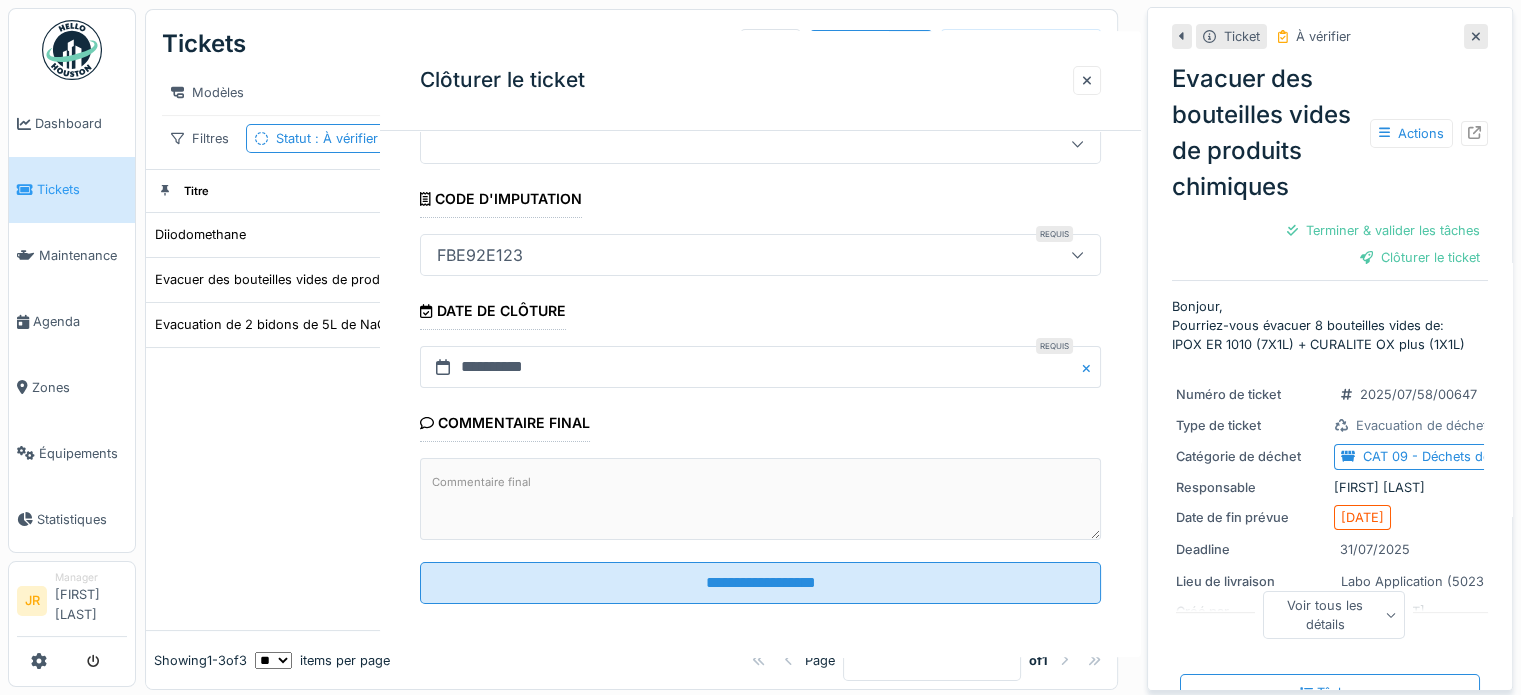 scroll, scrollTop: 0, scrollLeft: 0, axis: both 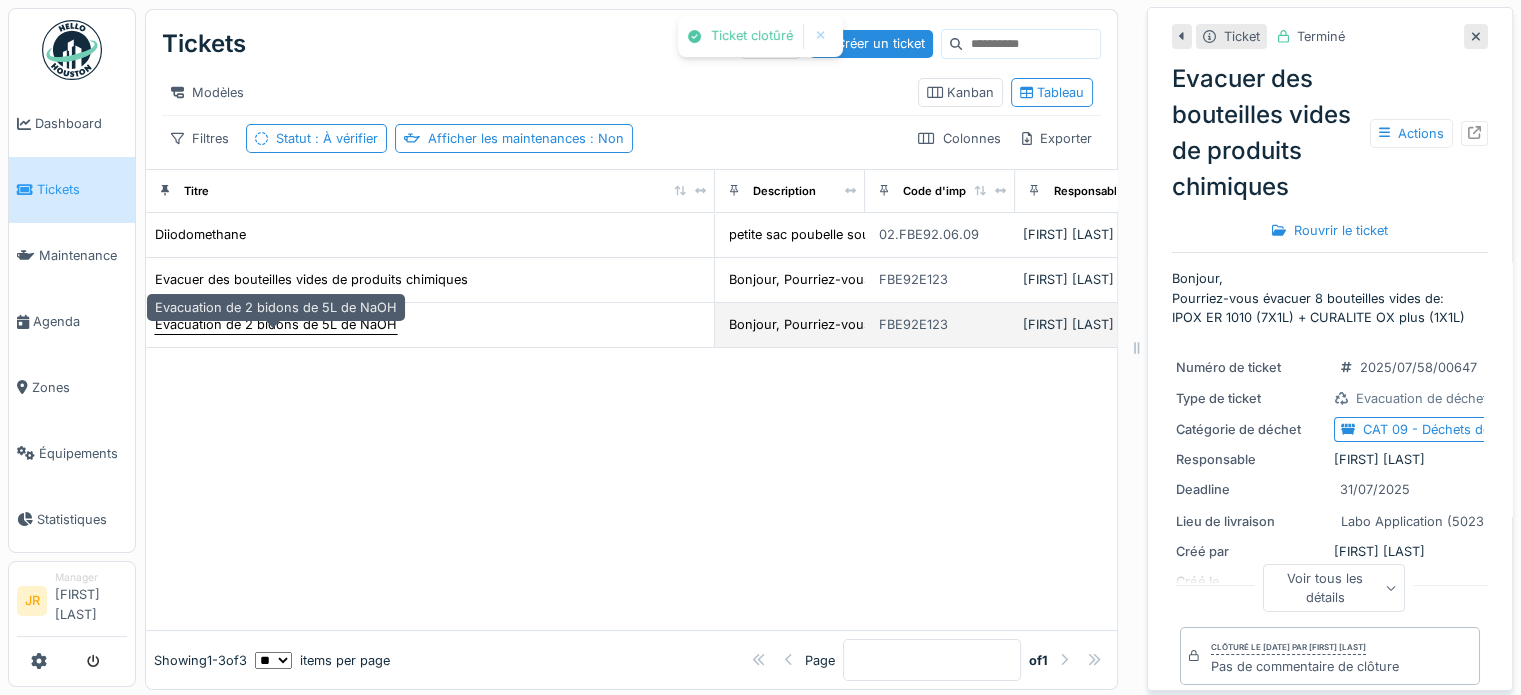 click on "Evacuation de 2 bidons de 5L de NaOH" at bounding box center (276, 324) 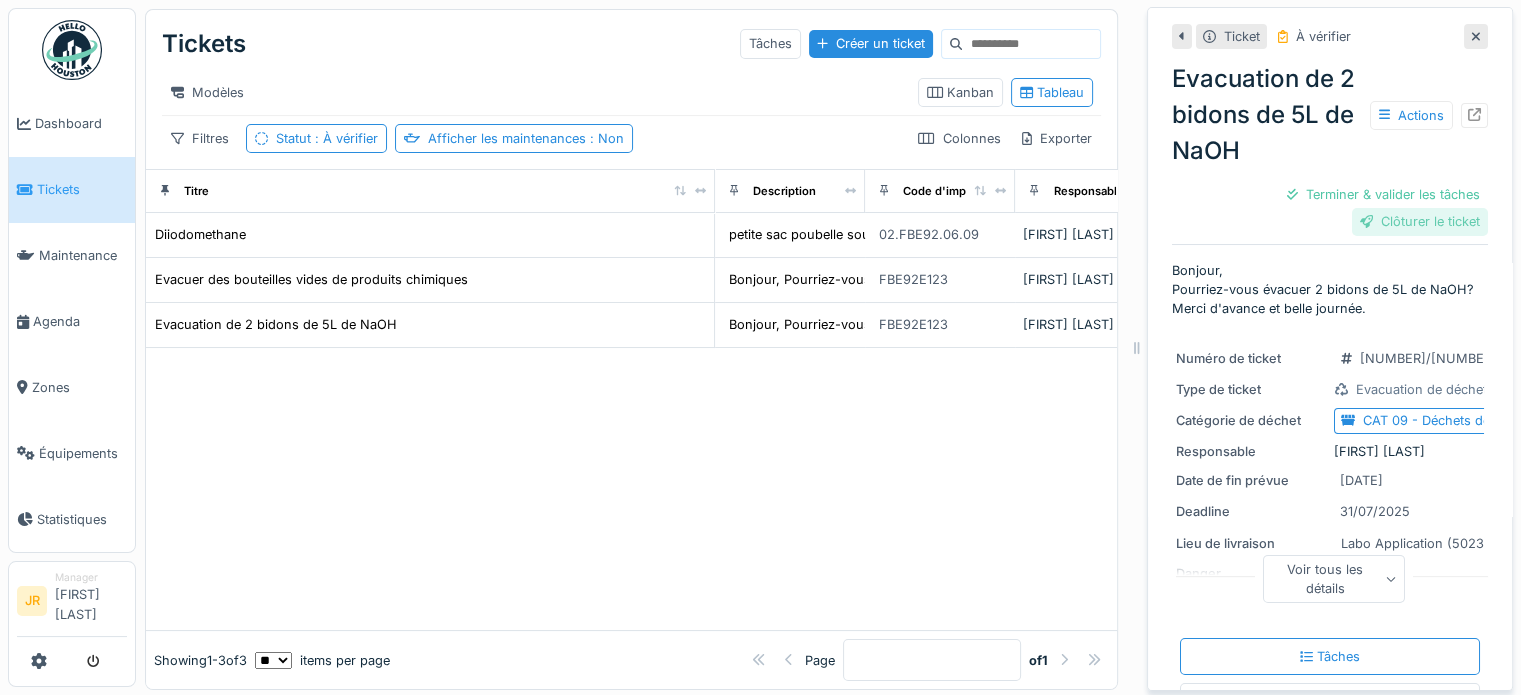 click on "Clôturer le ticket" at bounding box center [1420, 221] 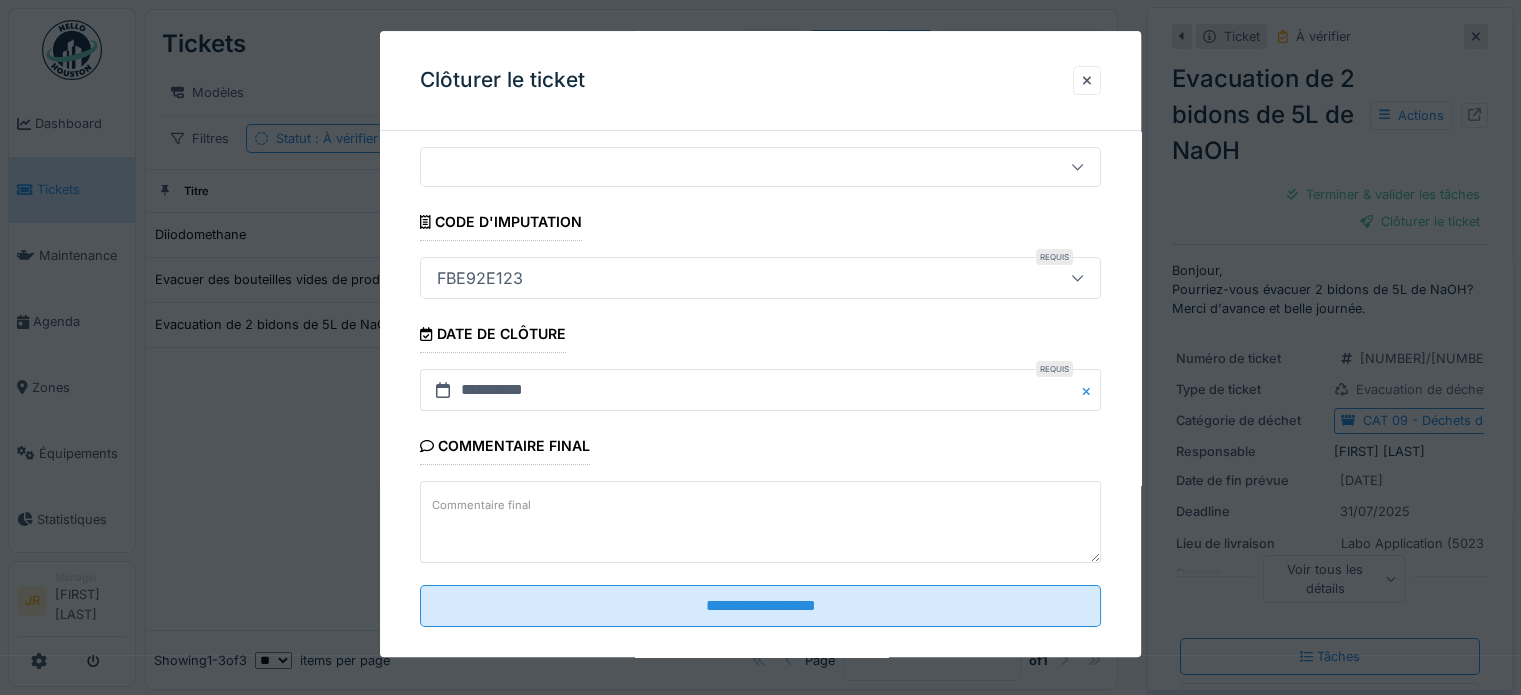 scroll, scrollTop: 77, scrollLeft: 0, axis: vertical 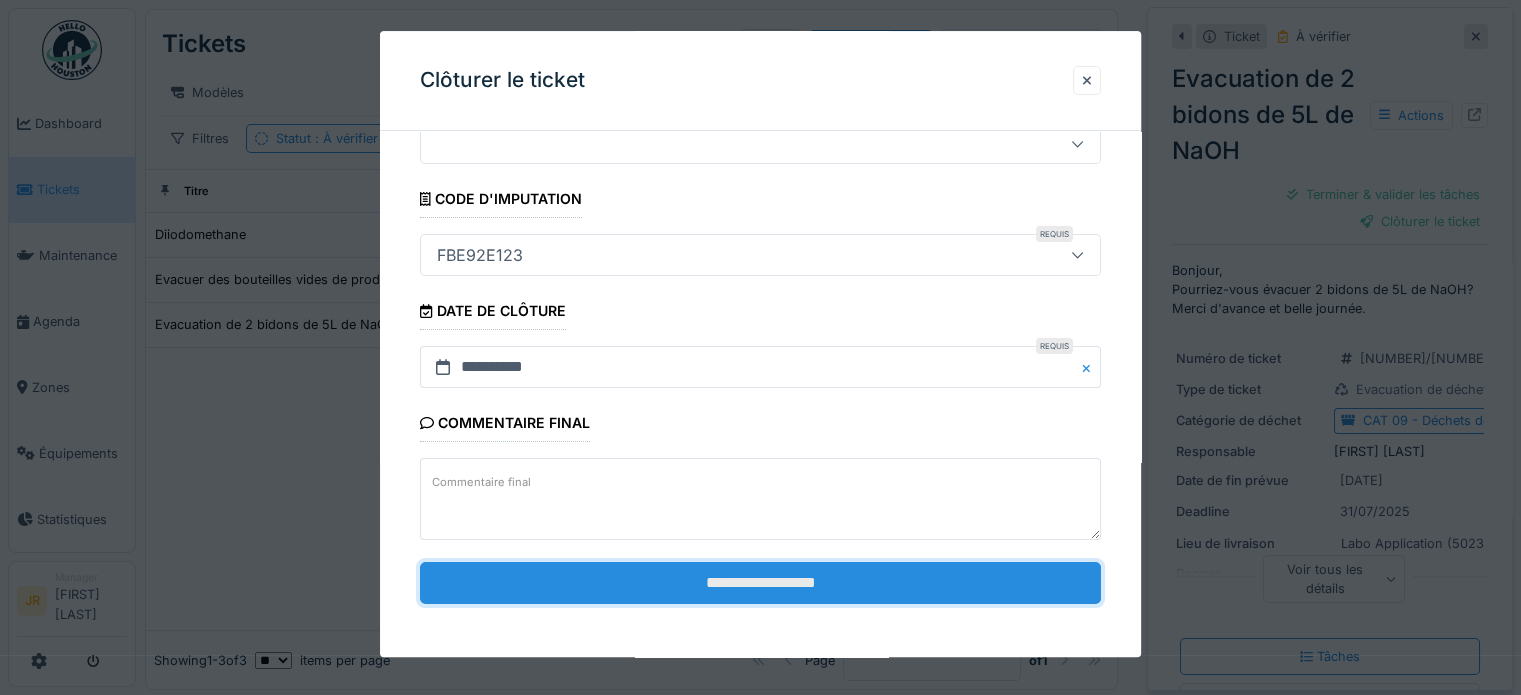 click on "**********" at bounding box center [760, 583] 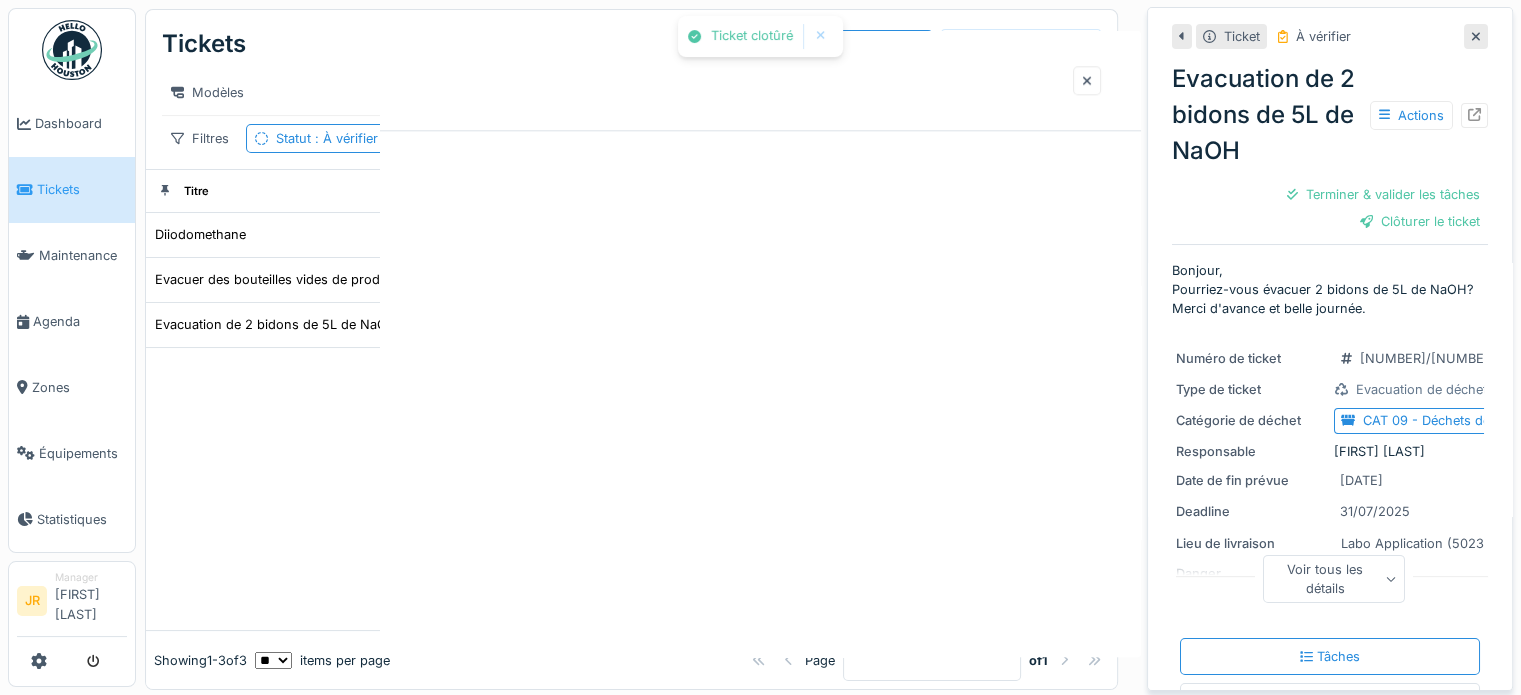 scroll, scrollTop: 0, scrollLeft: 0, axis: both 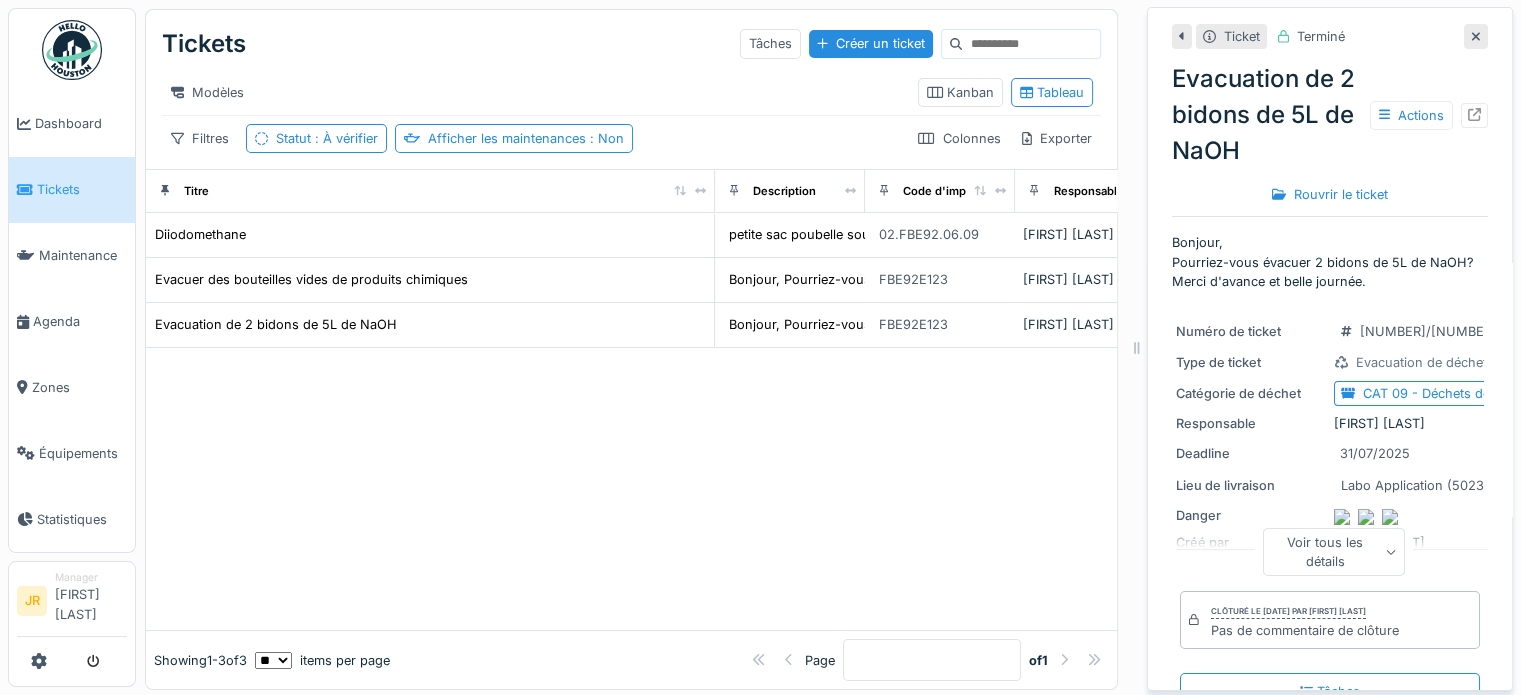 click at bounding box center [72, 50] 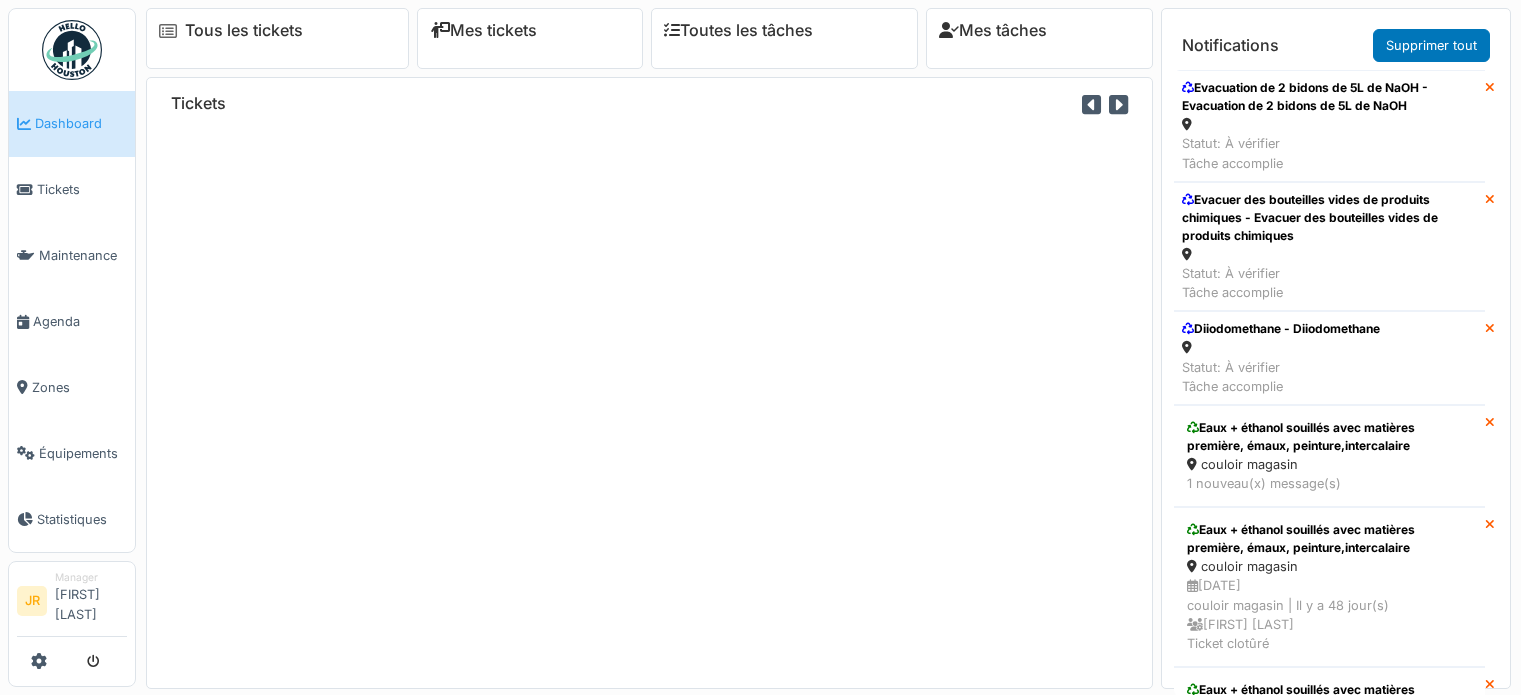 scroll, scrollTop: 0, scrollLeft: 0, axis: both 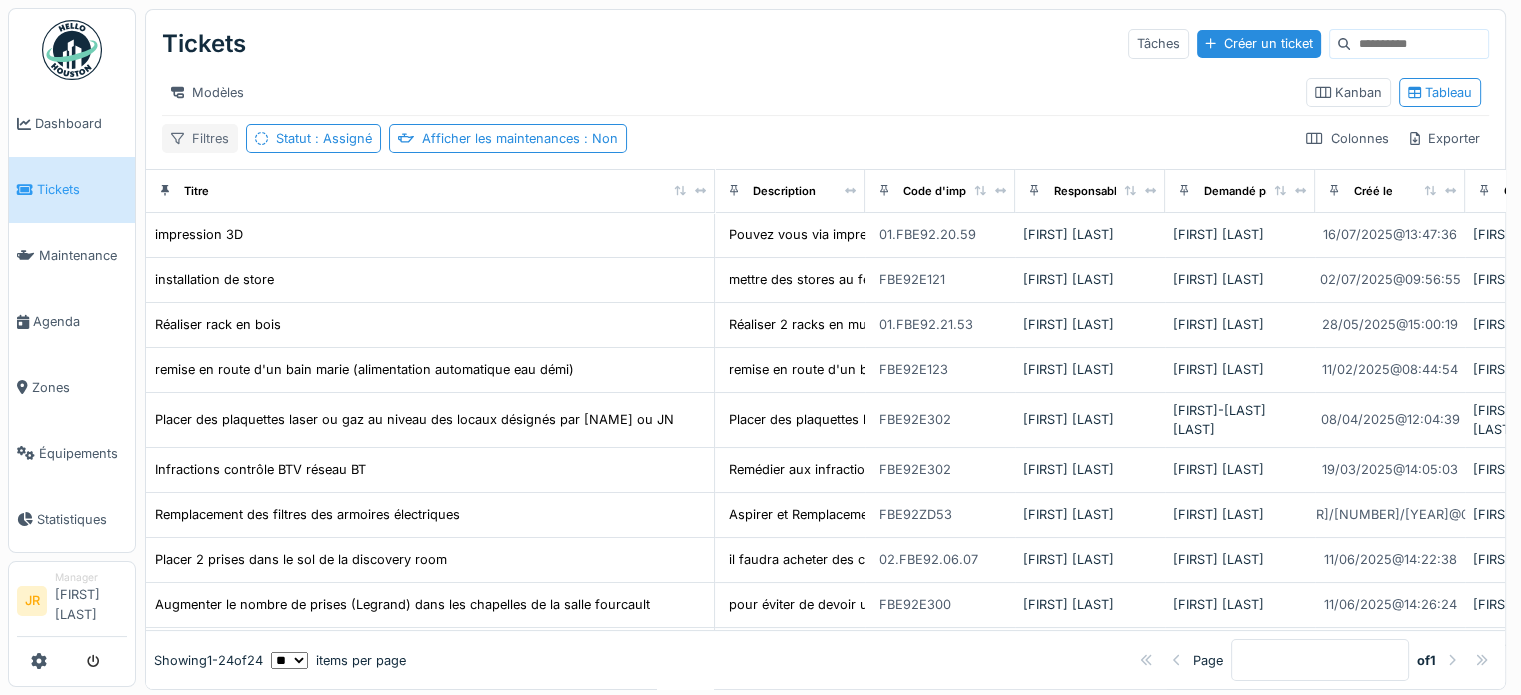 click on "Filtres" at bounding box center [200, 138] 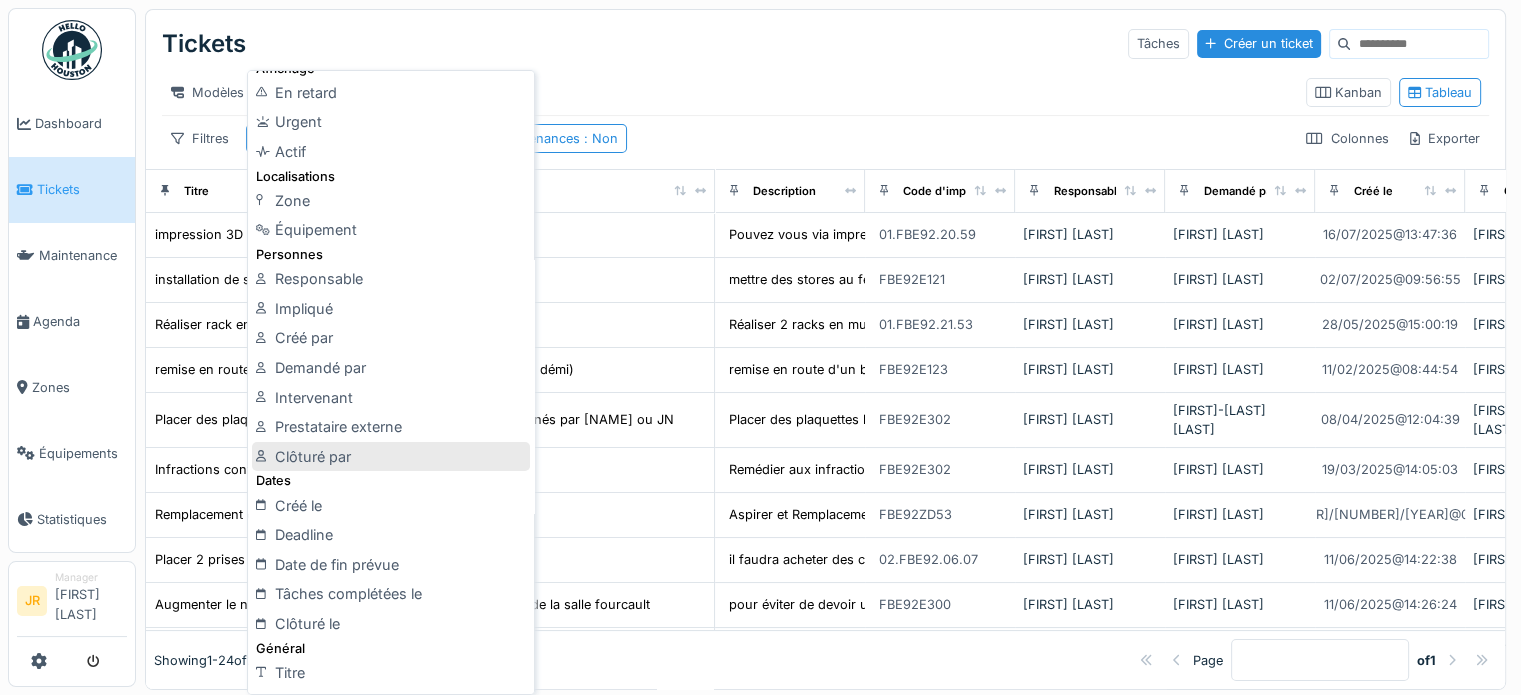 scroll, scrollTop: 100, scrollLeft: 0, axis: vertical 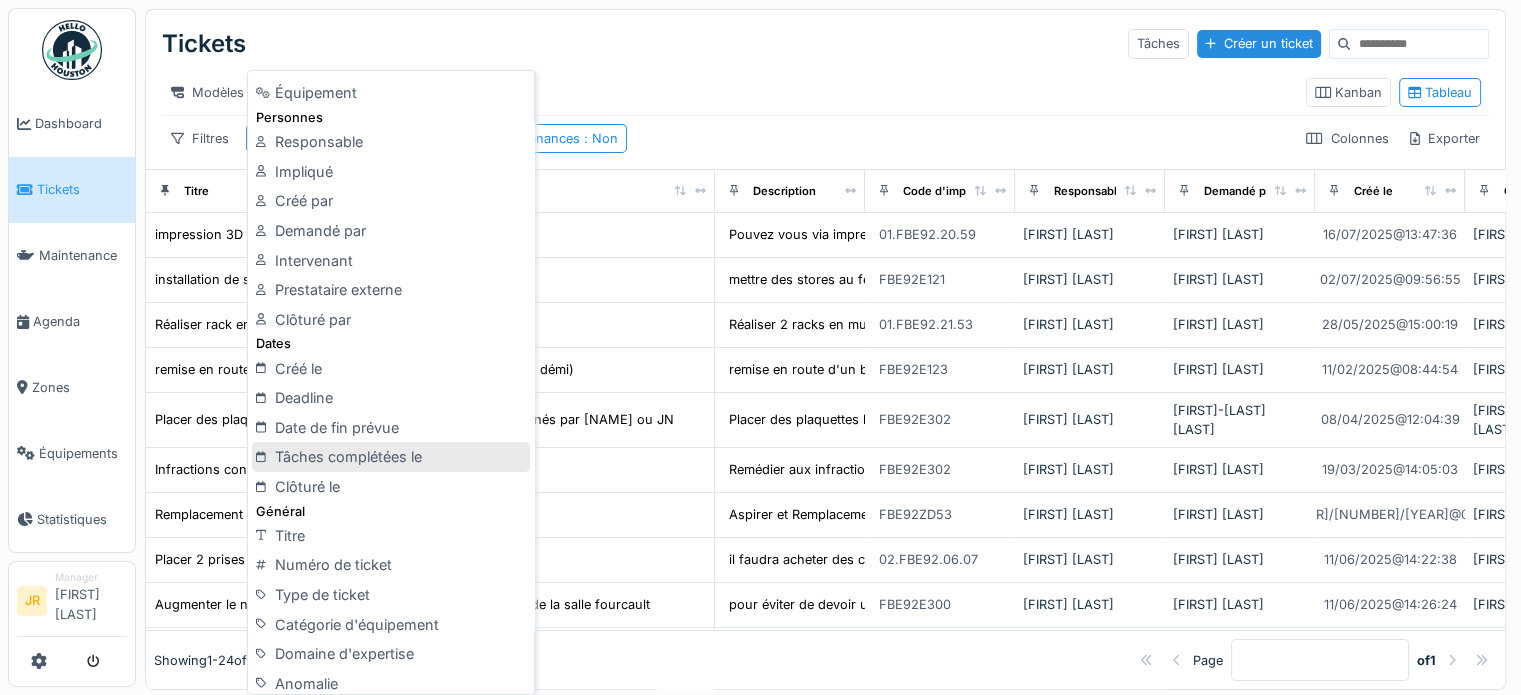 click on "Tâches complétées le" at bounding box center (391, 457) 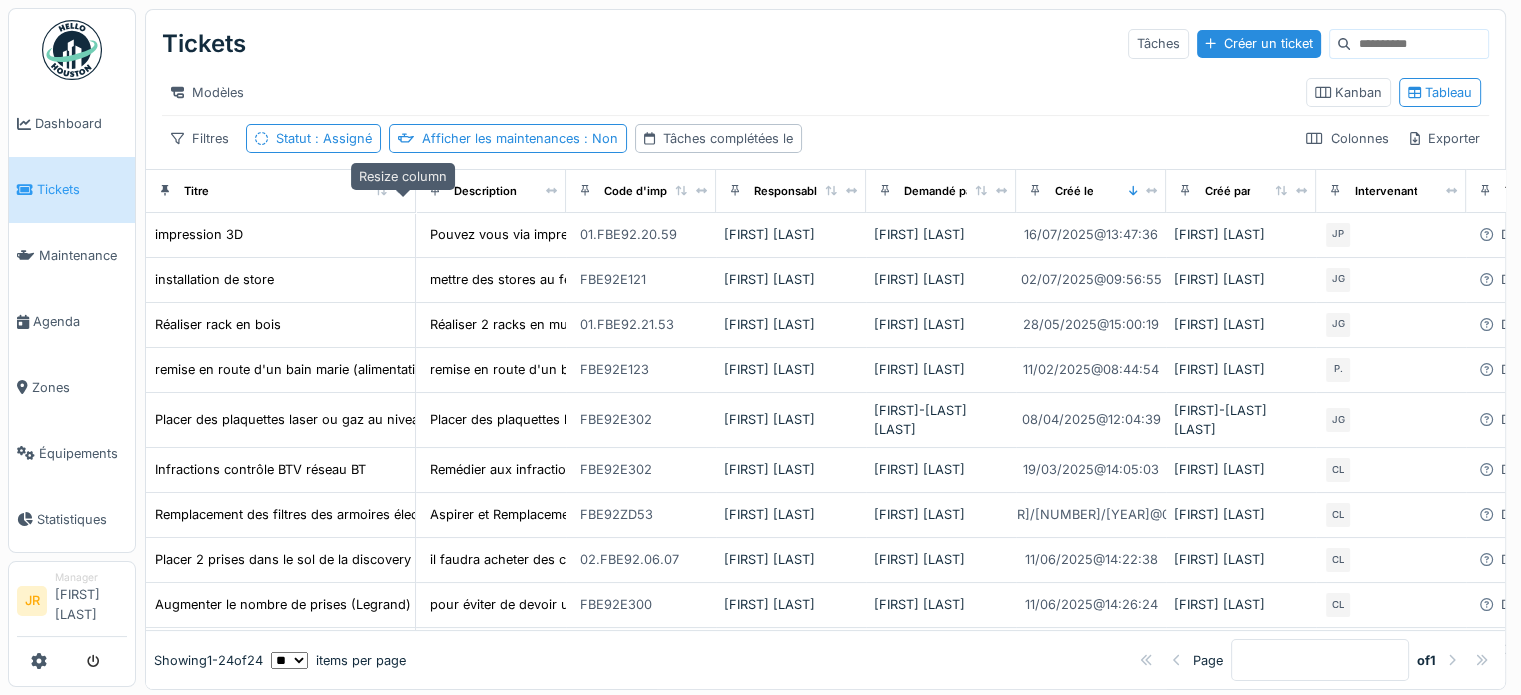 drag, startPoint x: 700, startPoint y: 205, endPoint x: 401, endPoint y: 200, distance: 299.0418 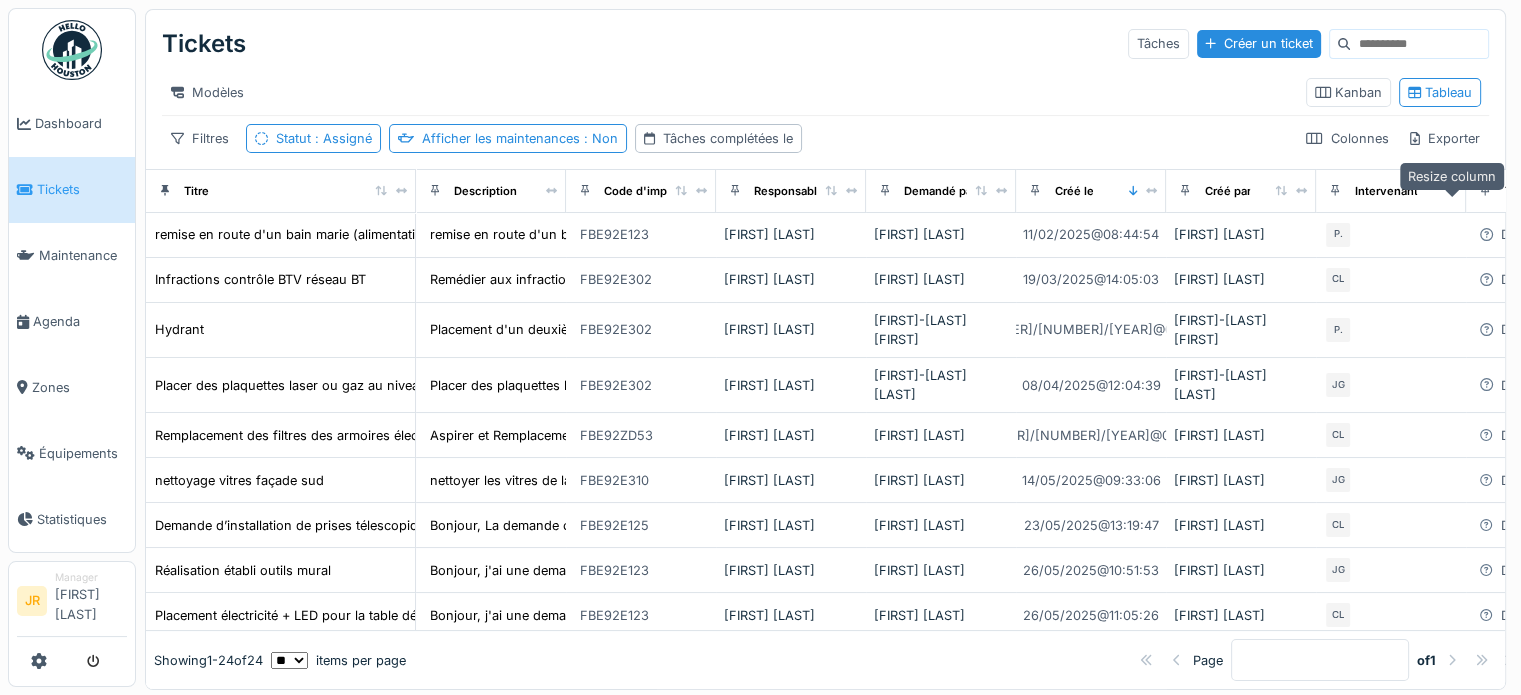 click 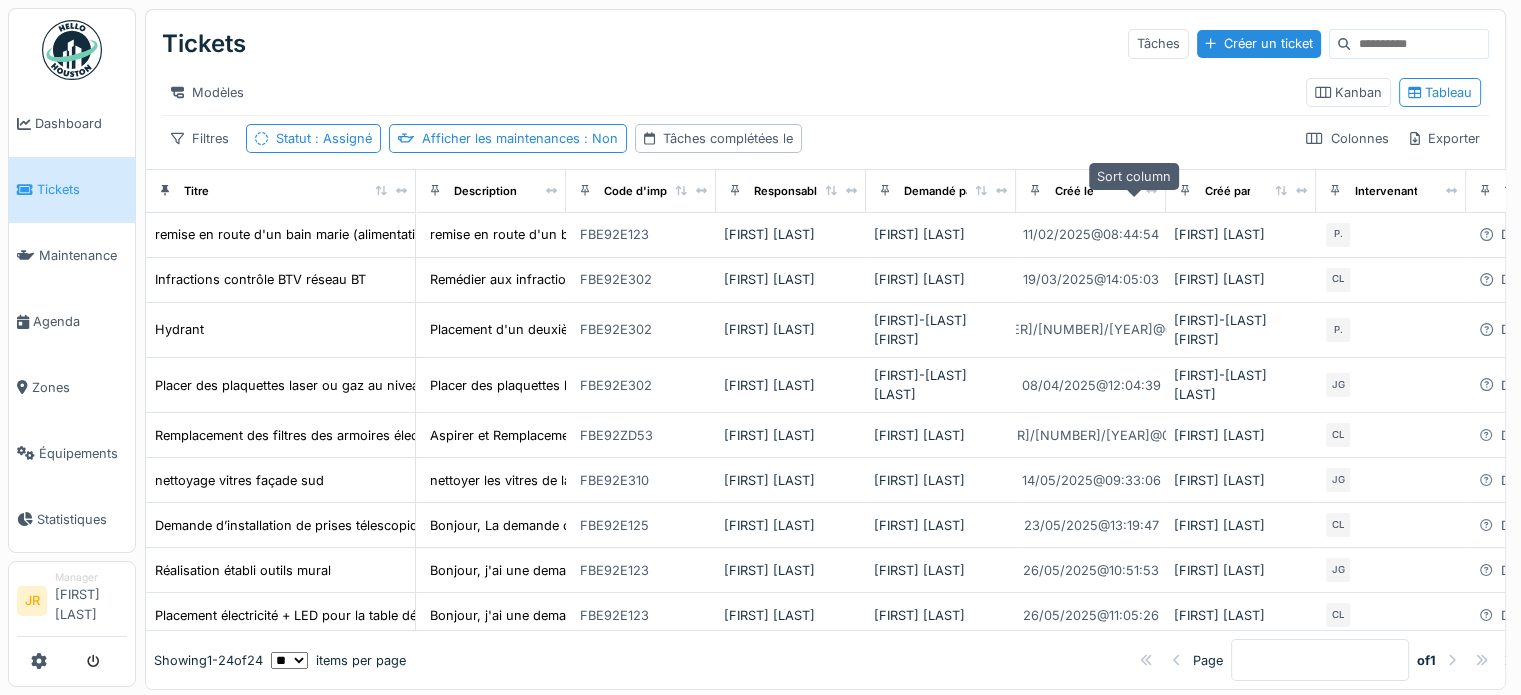 click 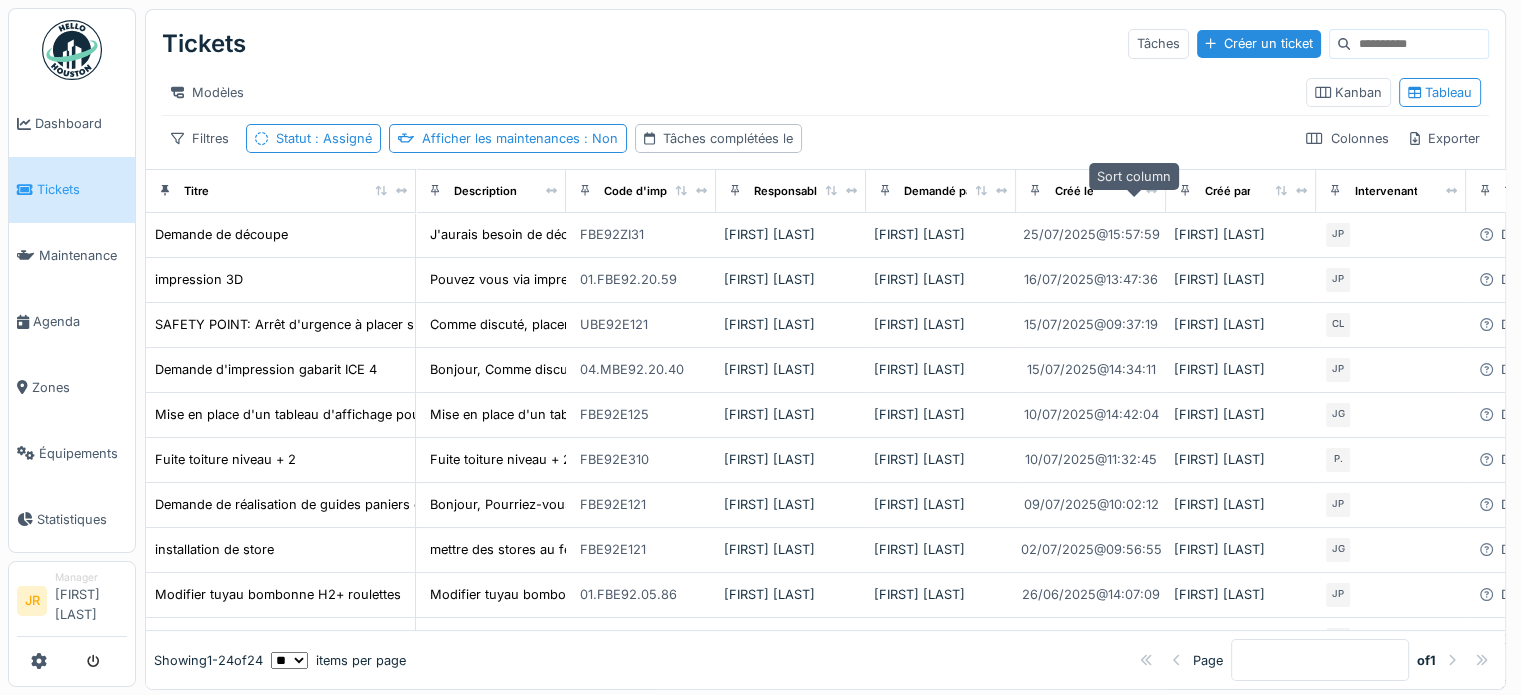 click 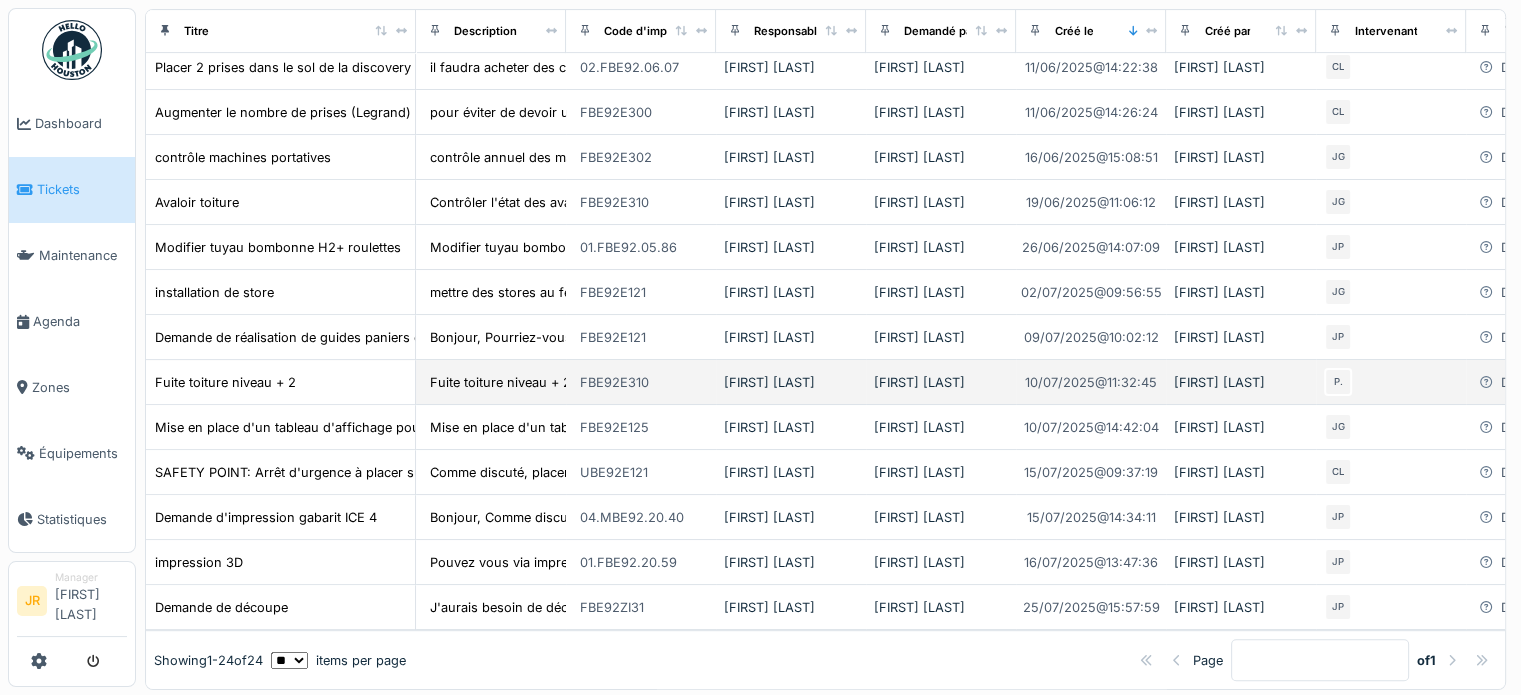 scroll, scrollTop: 716, scrollLeft: 0, axis: vertical 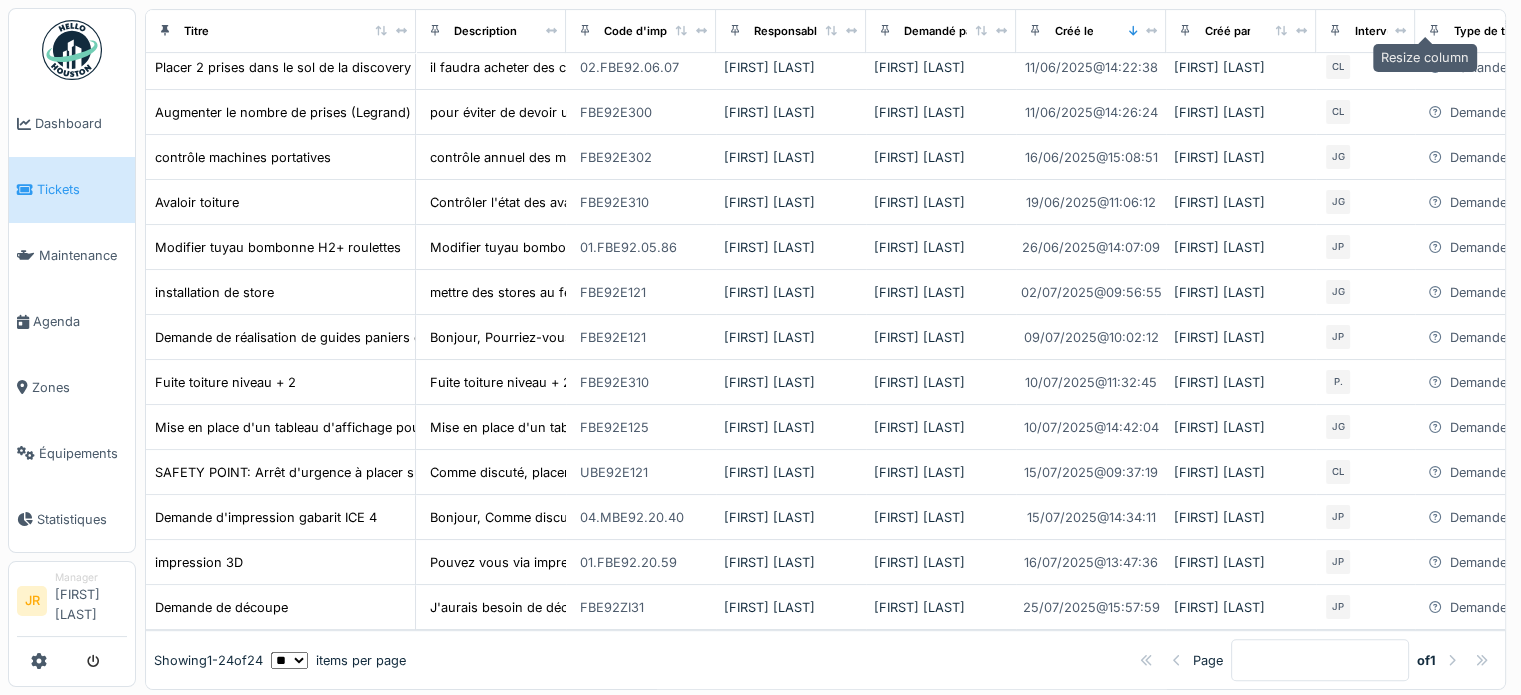 drag, startPoint x: 1453, startPoint y: 31, endPoint x: 1404, endPoint y: 28, distance: 49.09175 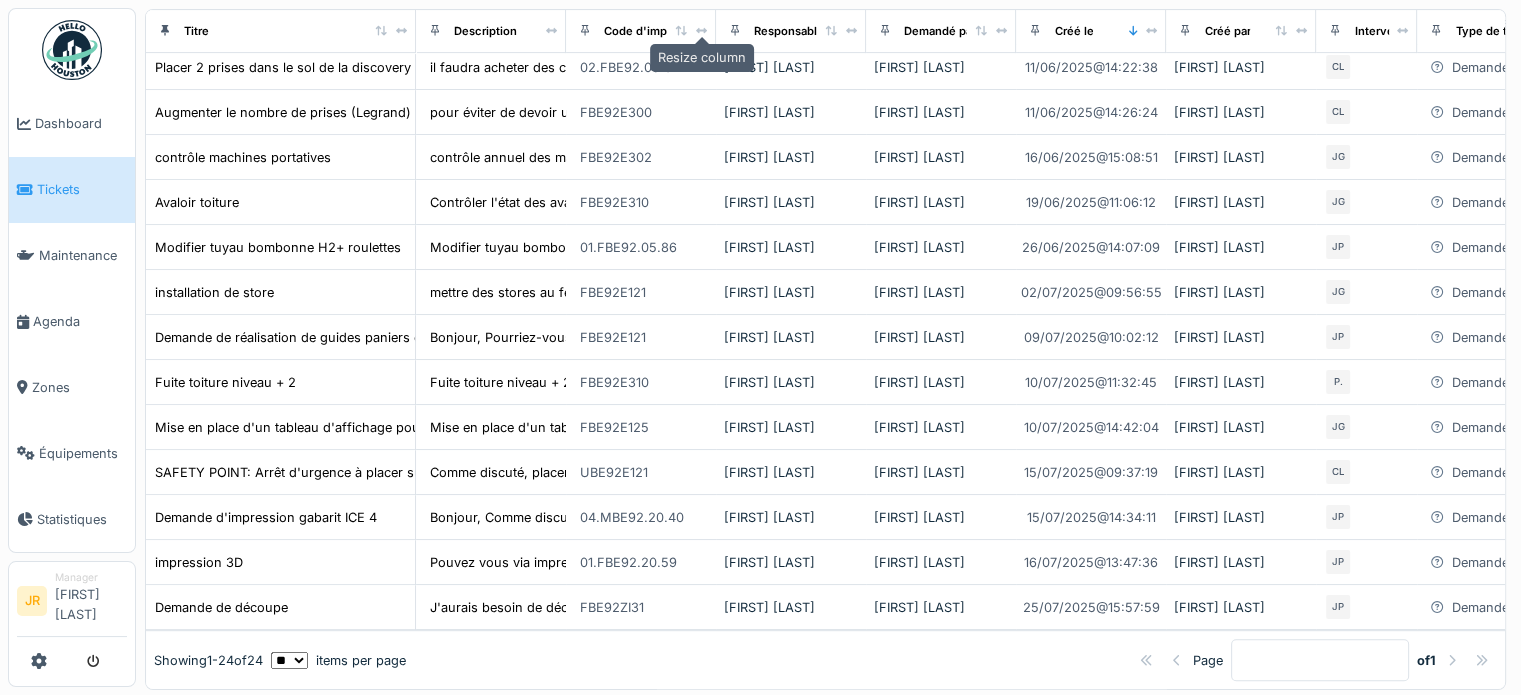 click 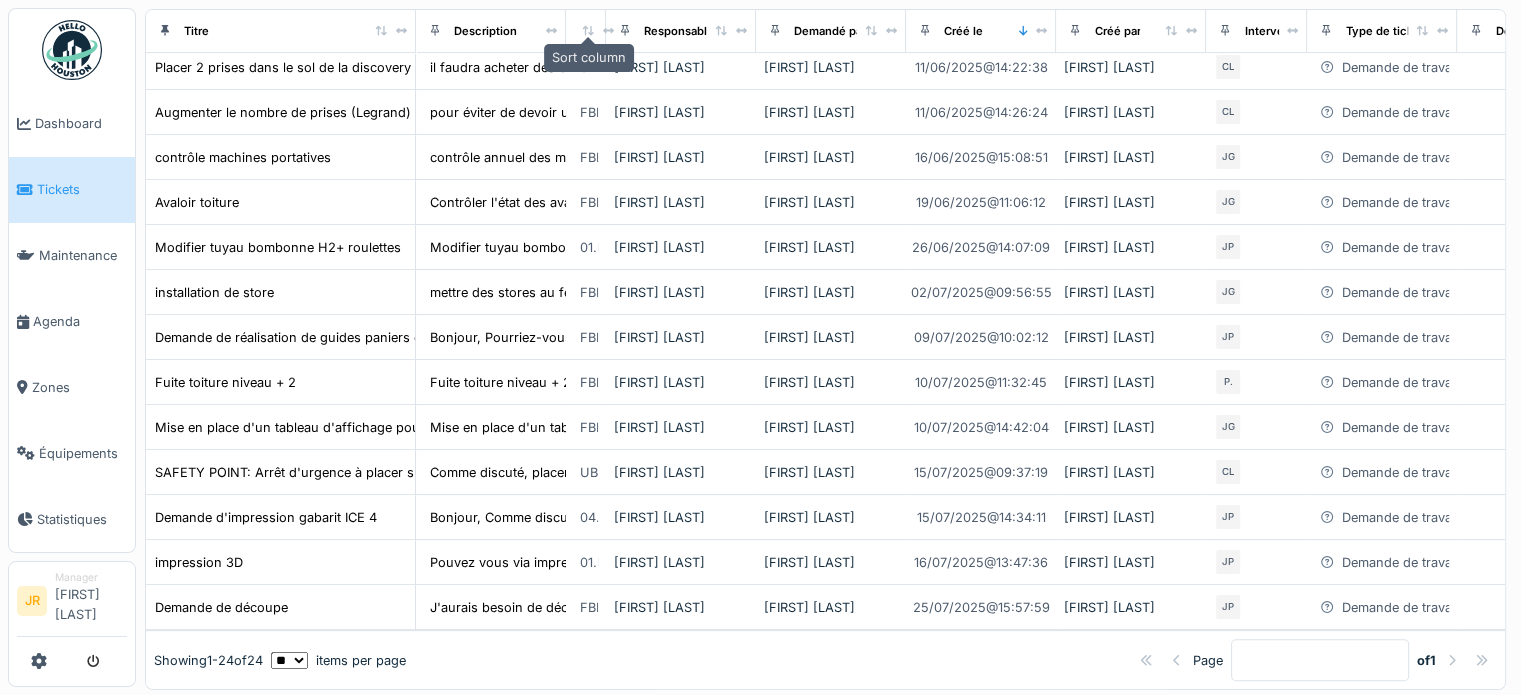 drag, startPoint x: 704, startPoint y: 29, endPoint x: 591, endPoint y: 25, distance: 113.07078 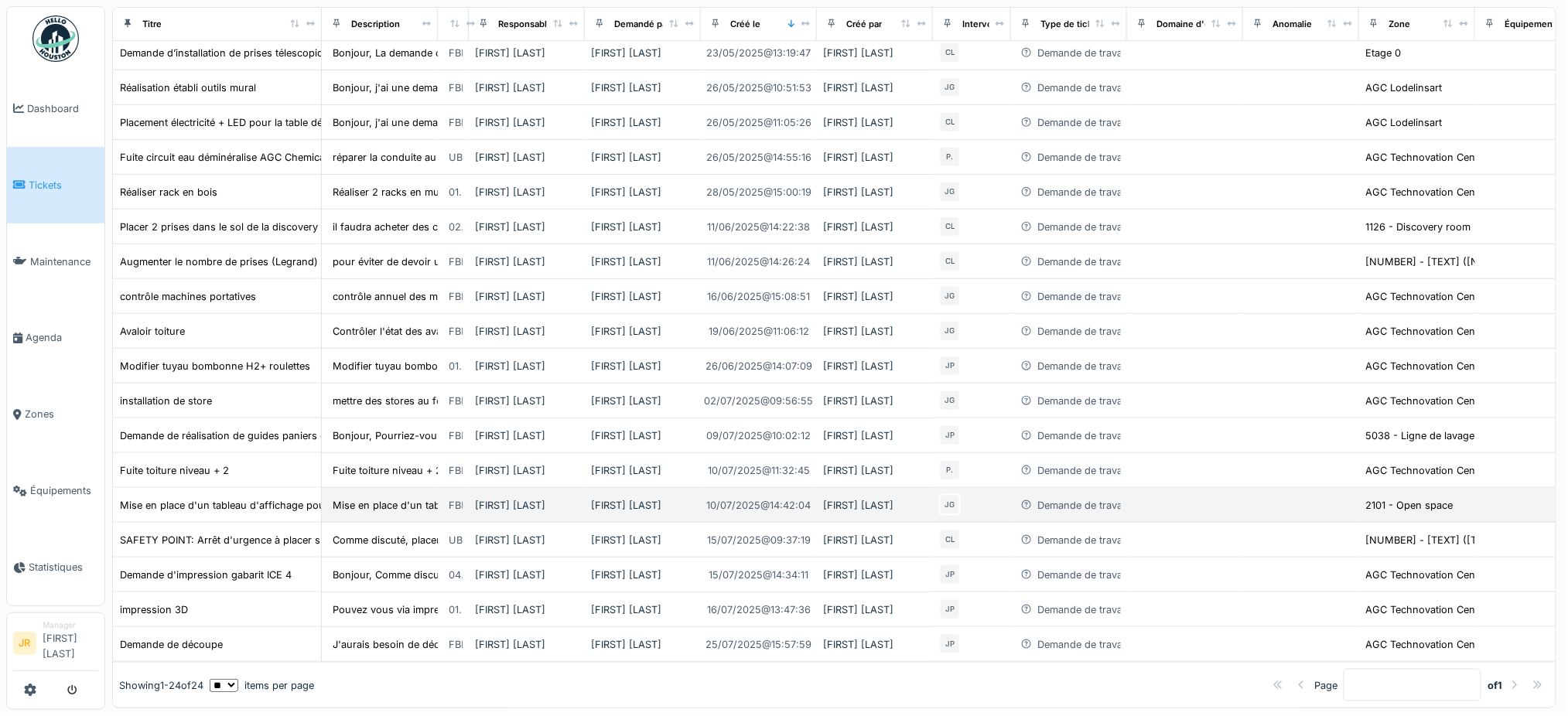 scroll, scrollTop: 74, scrollLeft: 0, axis: vertical 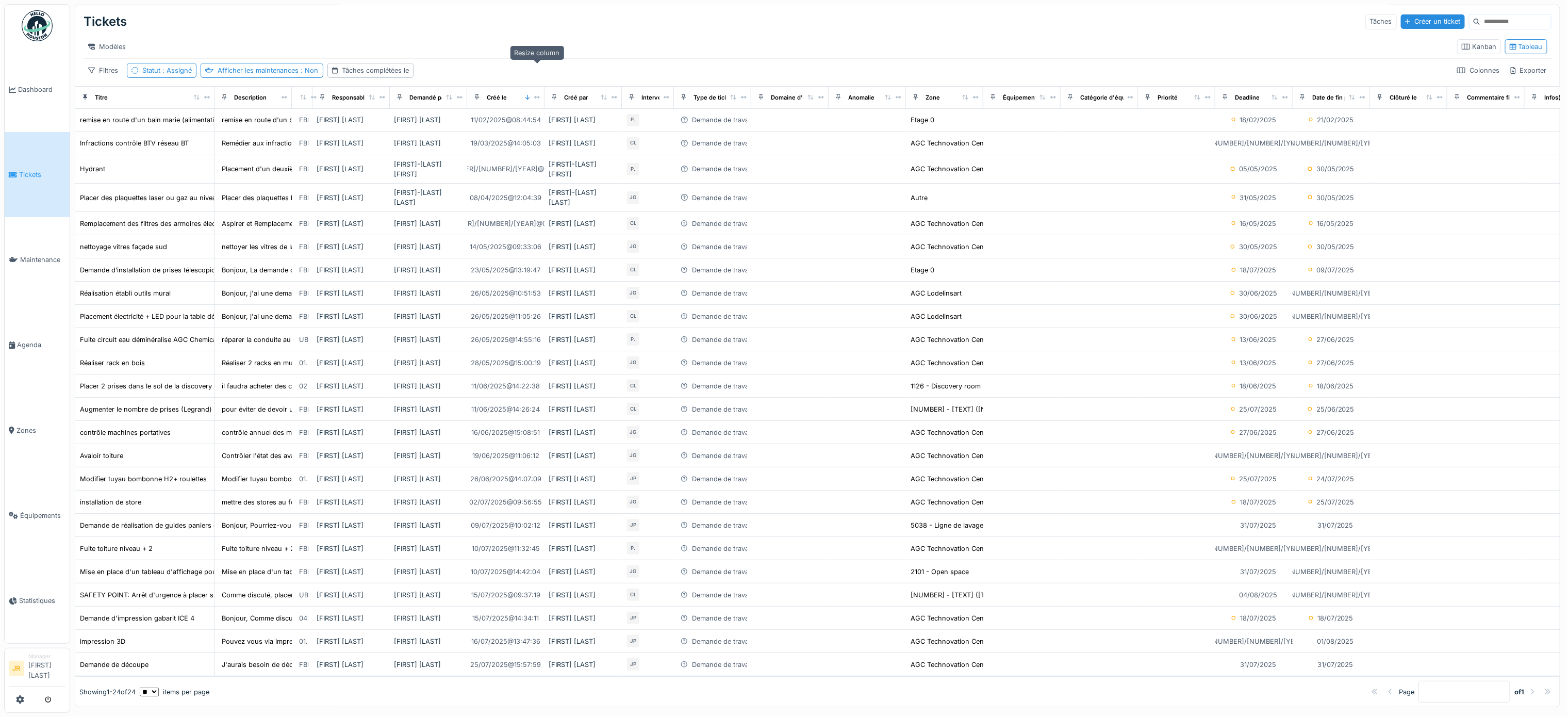 drag, startPoint x: 1301, startPoint y: 66, endPoint x: 536, endPoint y: 68, distance: 765.0026 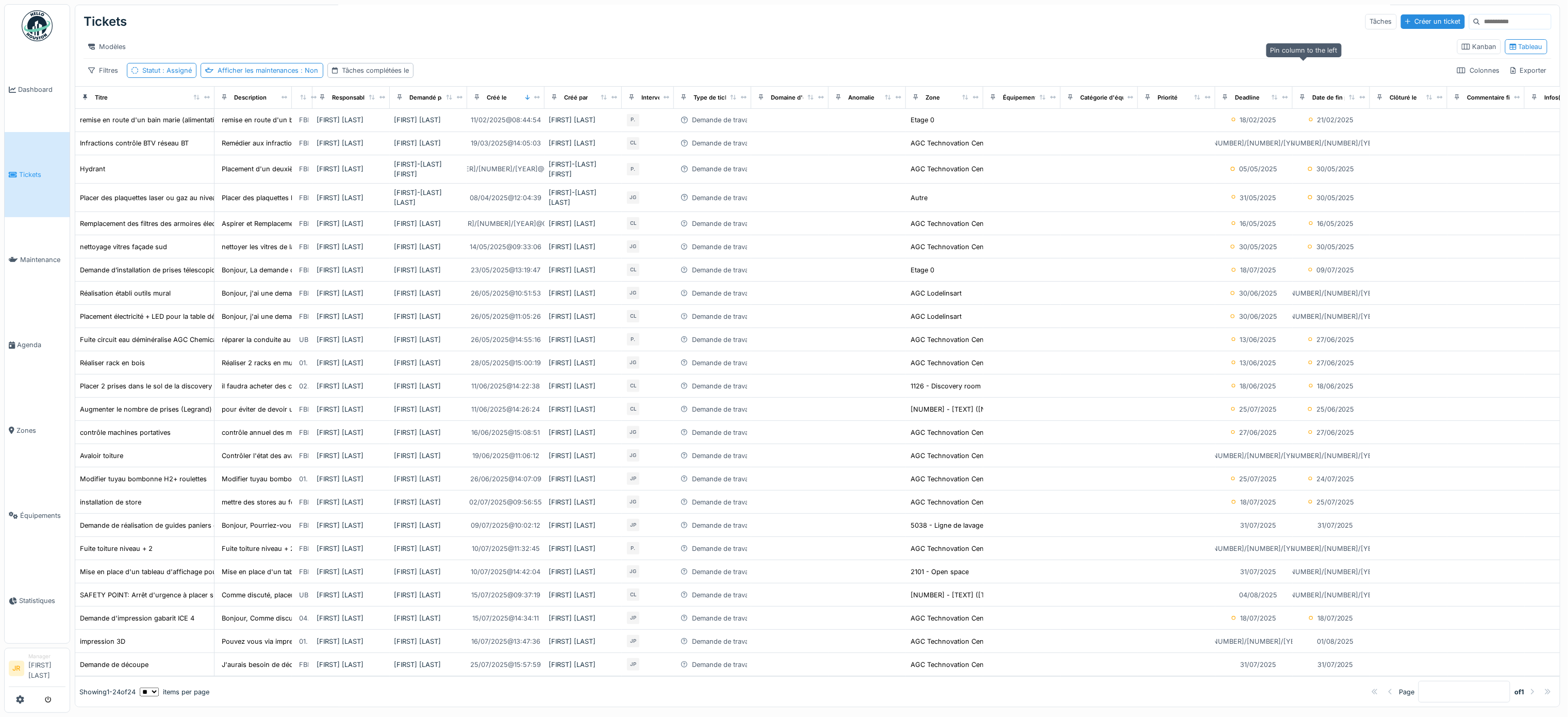click 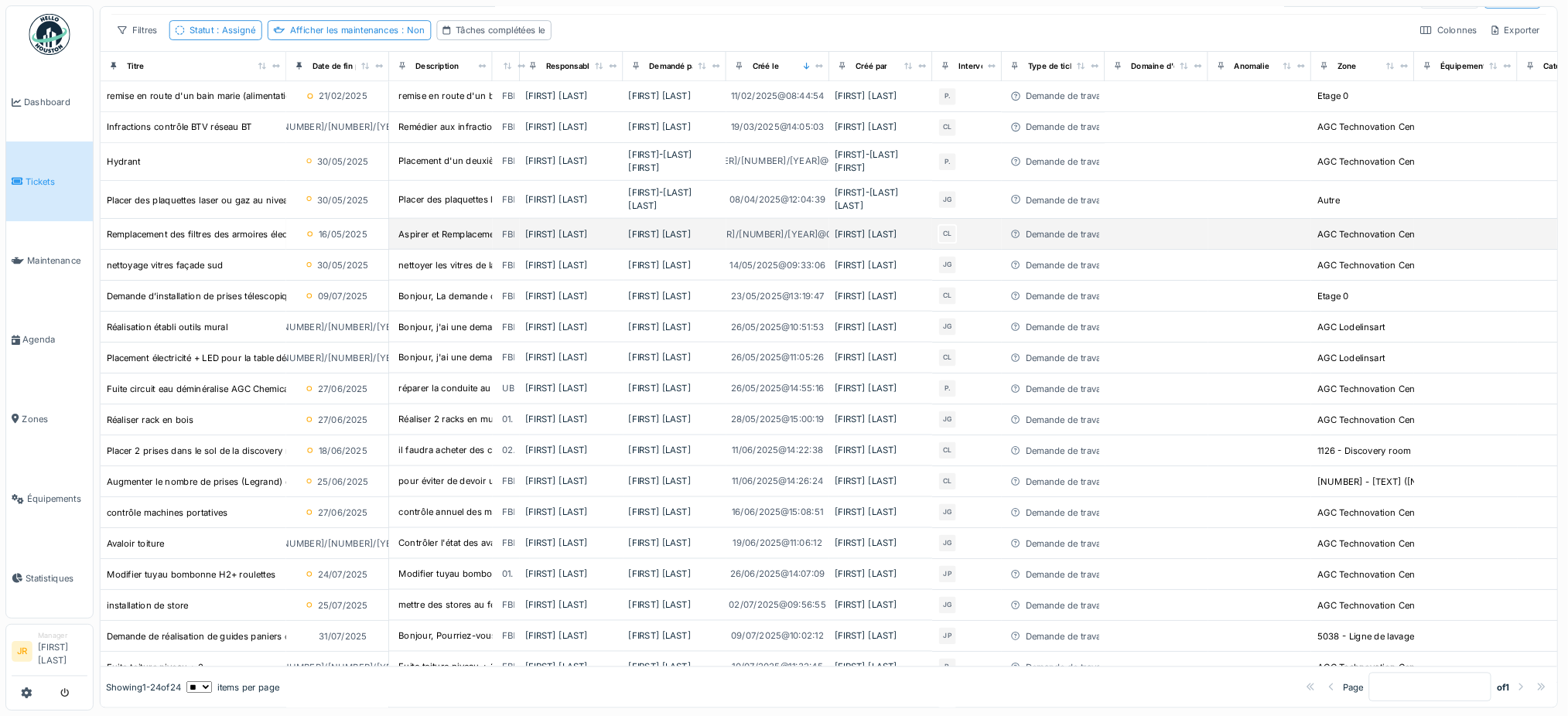 scroll, scrollTop: 74, scrollLeft: 0, axis: vertical 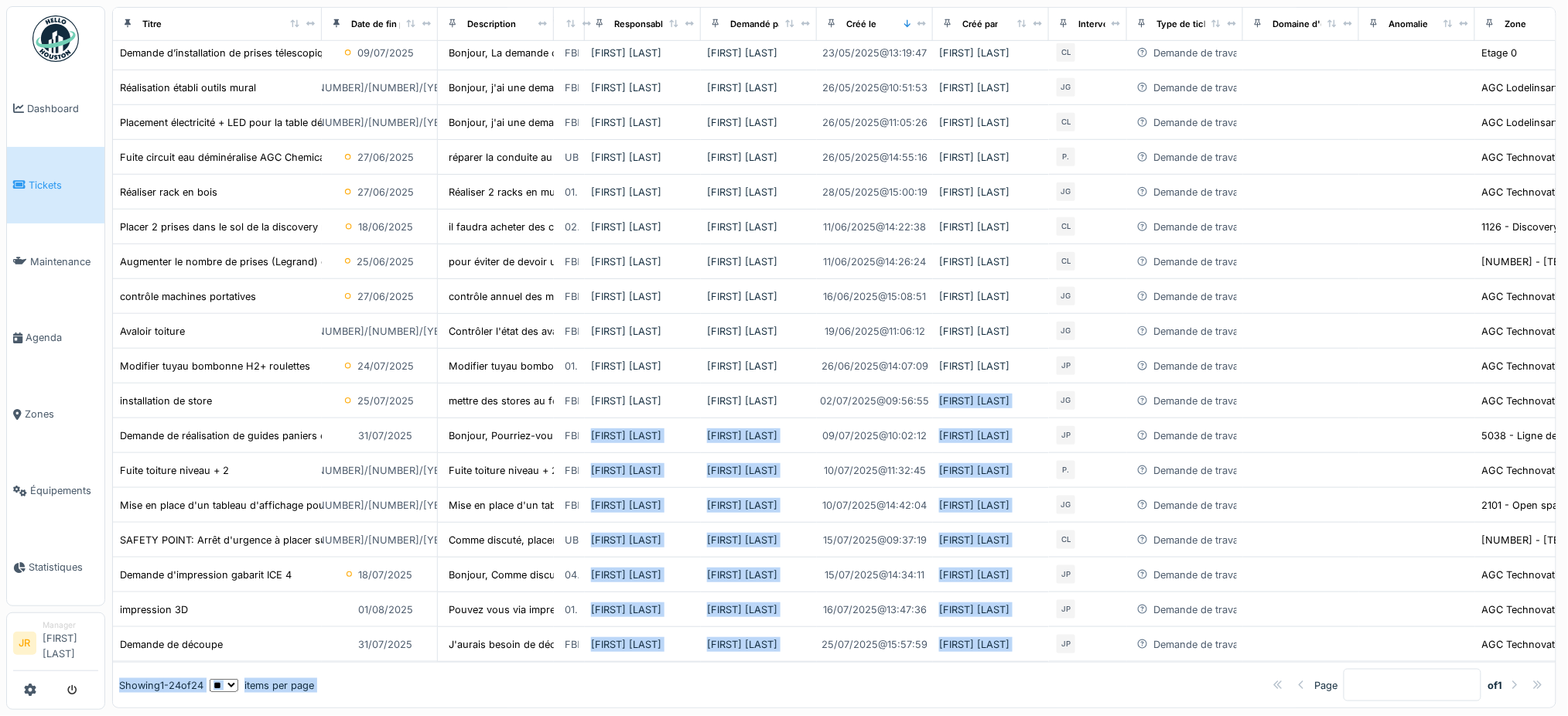 drag, startPoint x: 877, startPoint y: 711, endPoint x: 1071, endPoint y: 710, distance: 194.003 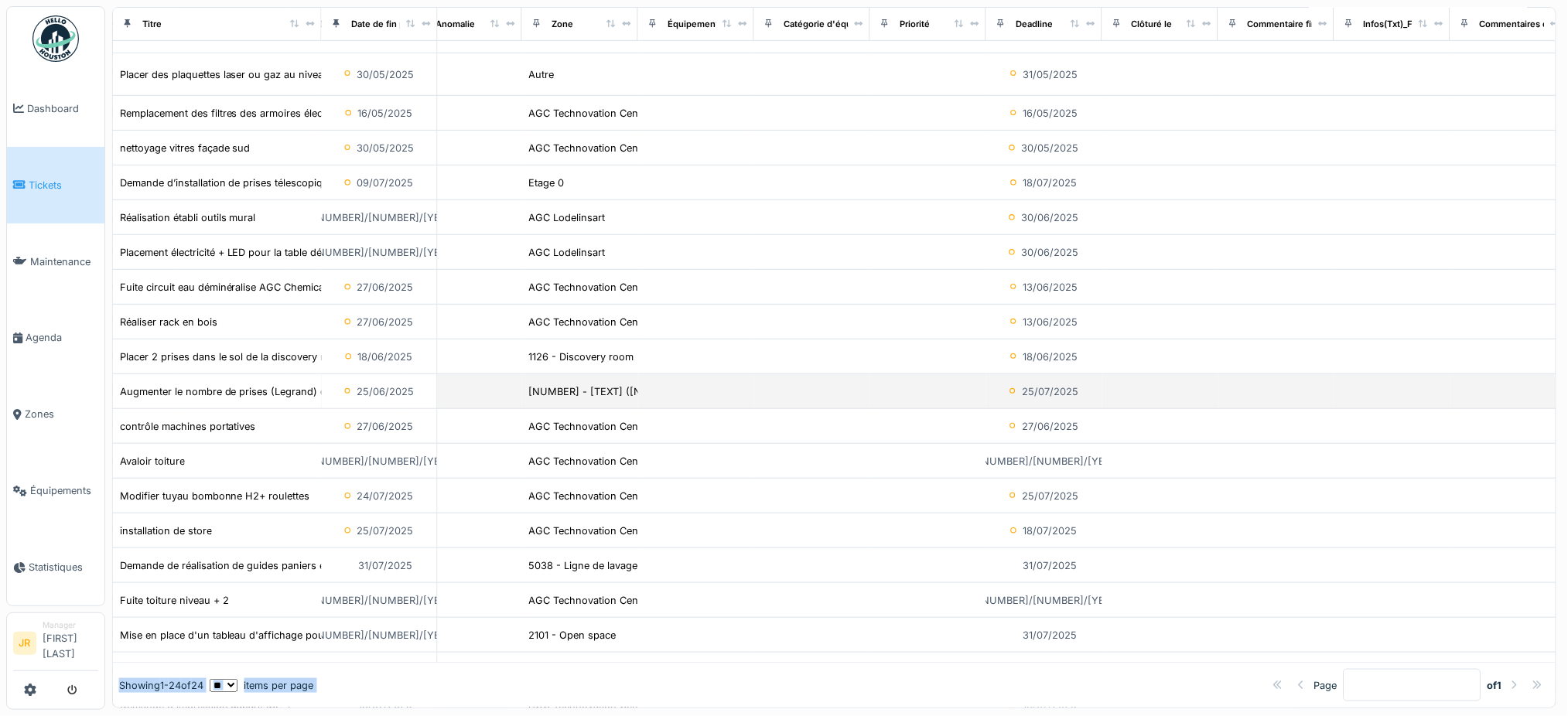scroll, scrollTop: 0, scrollLeft: 953, axis: horizontal 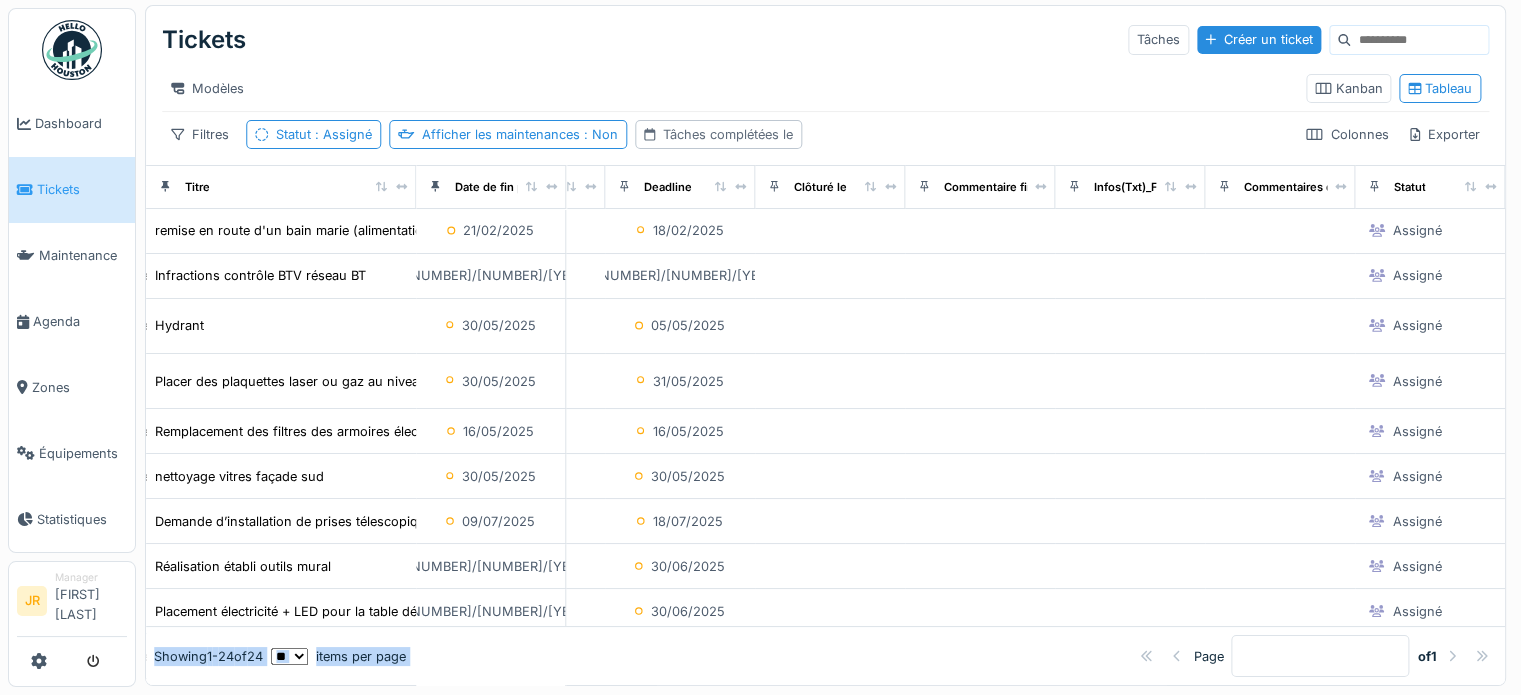 click on "Tâches complétées le" at bounding box center [718, 134] 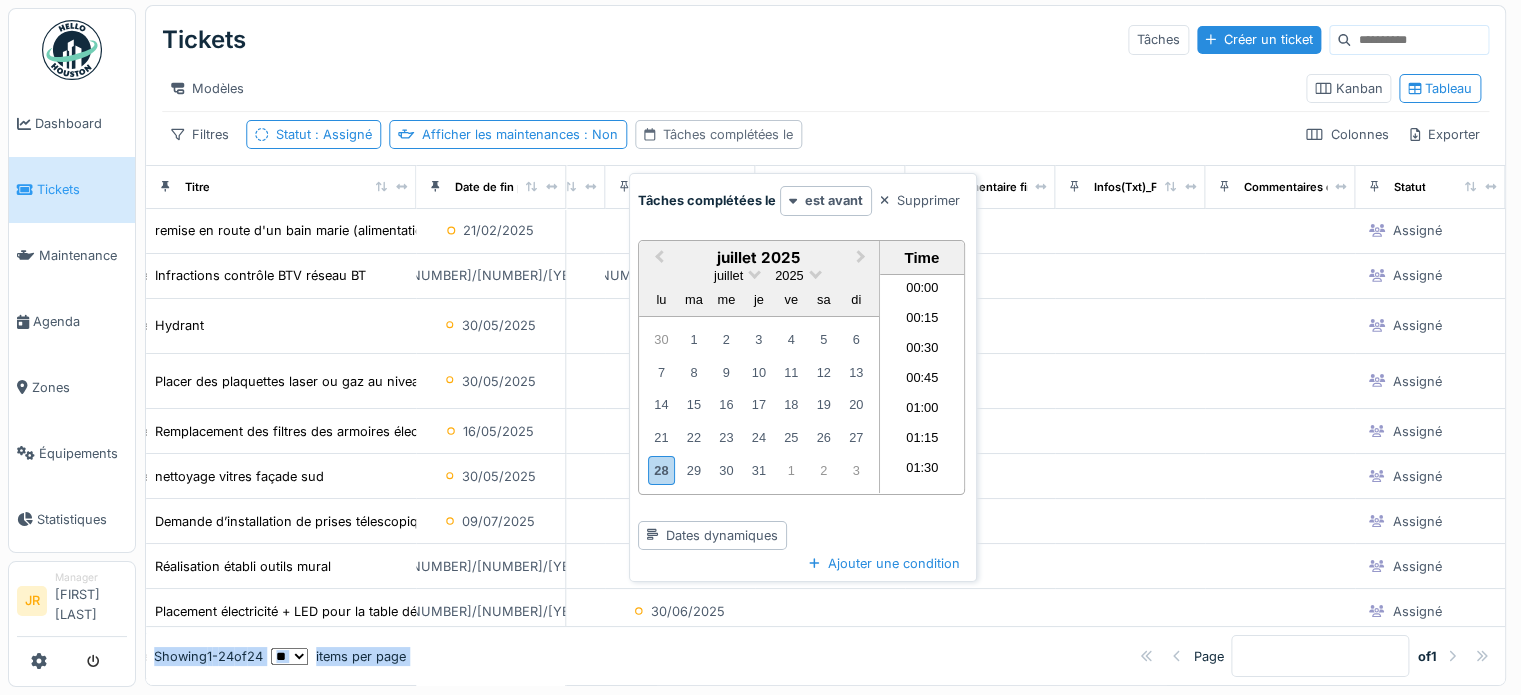 scroll, scrollTop: 1076, scrollLeft: 0, axis: vertical 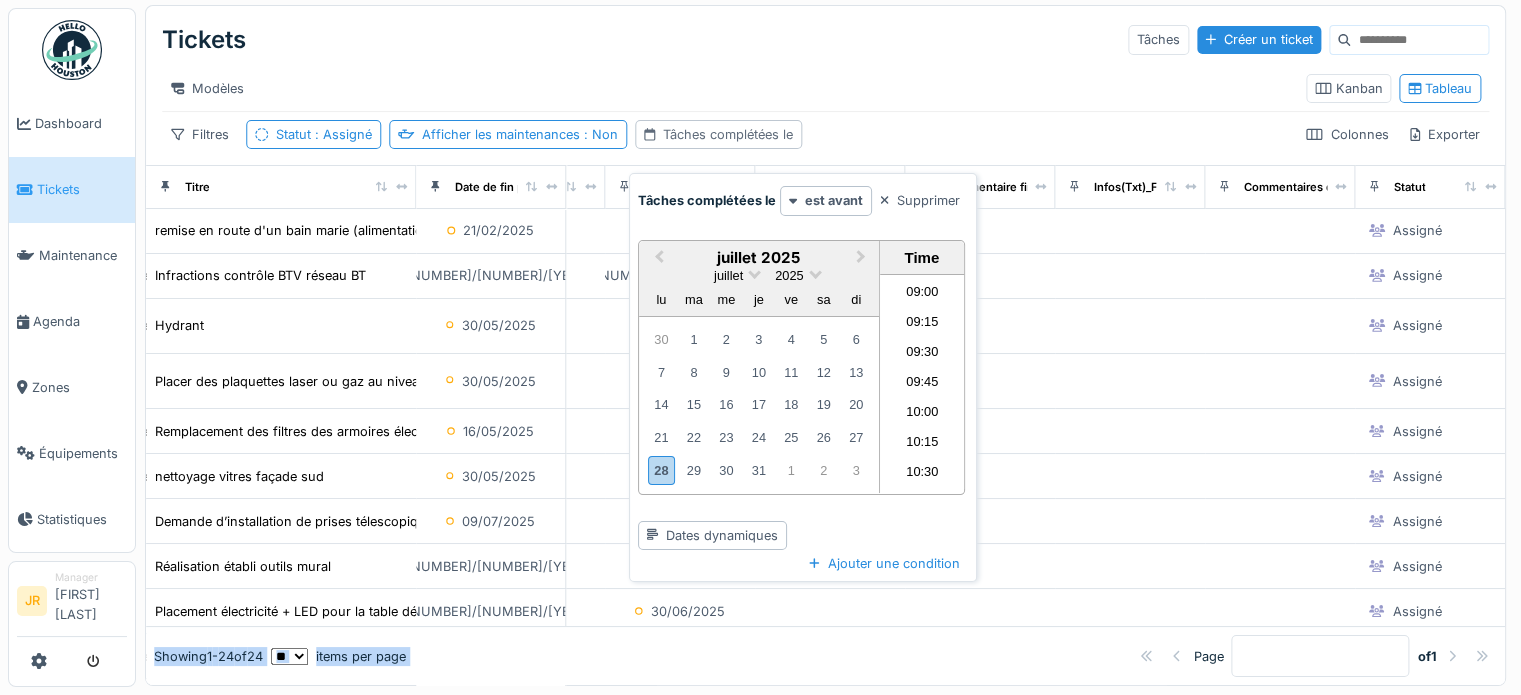 click on "Tâches complétées le" at bounding box center [728, 134] 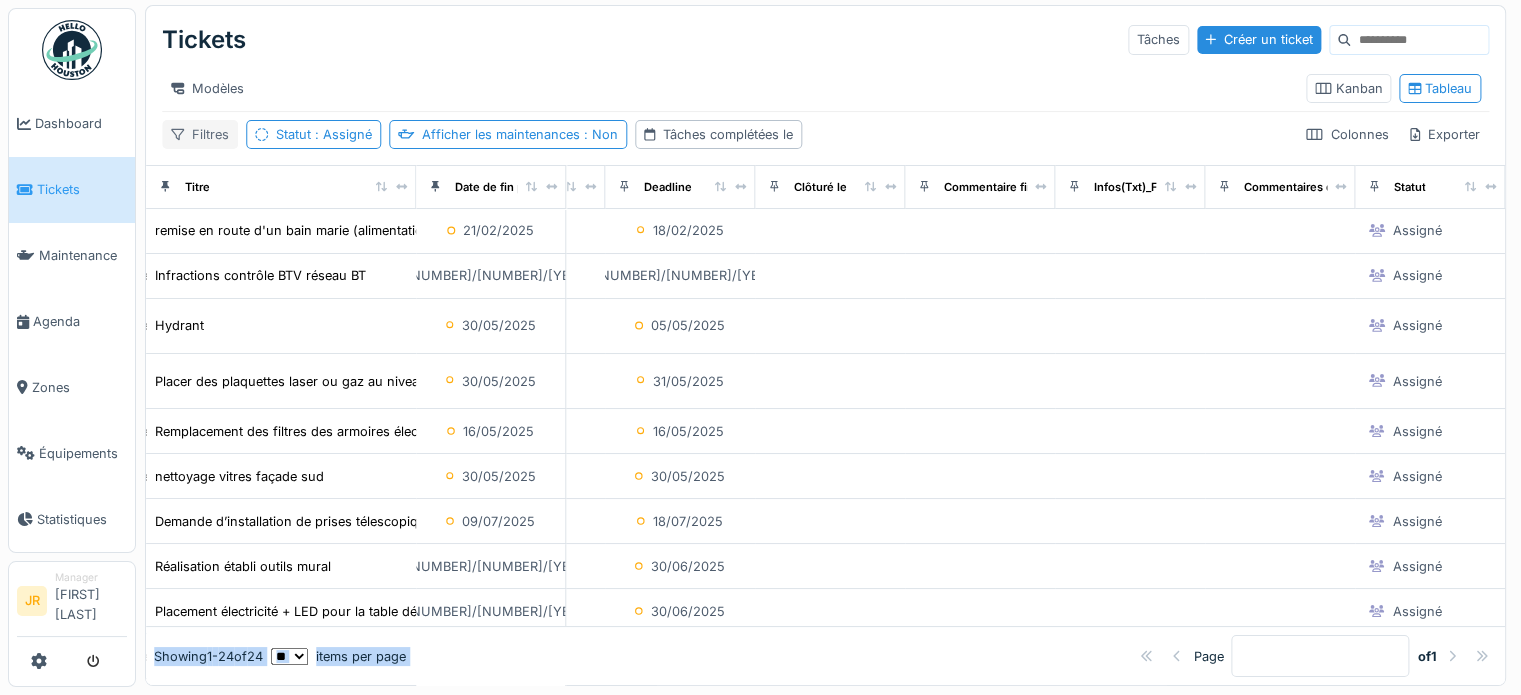 click on "Filtres" at bounding box center [200, 134] 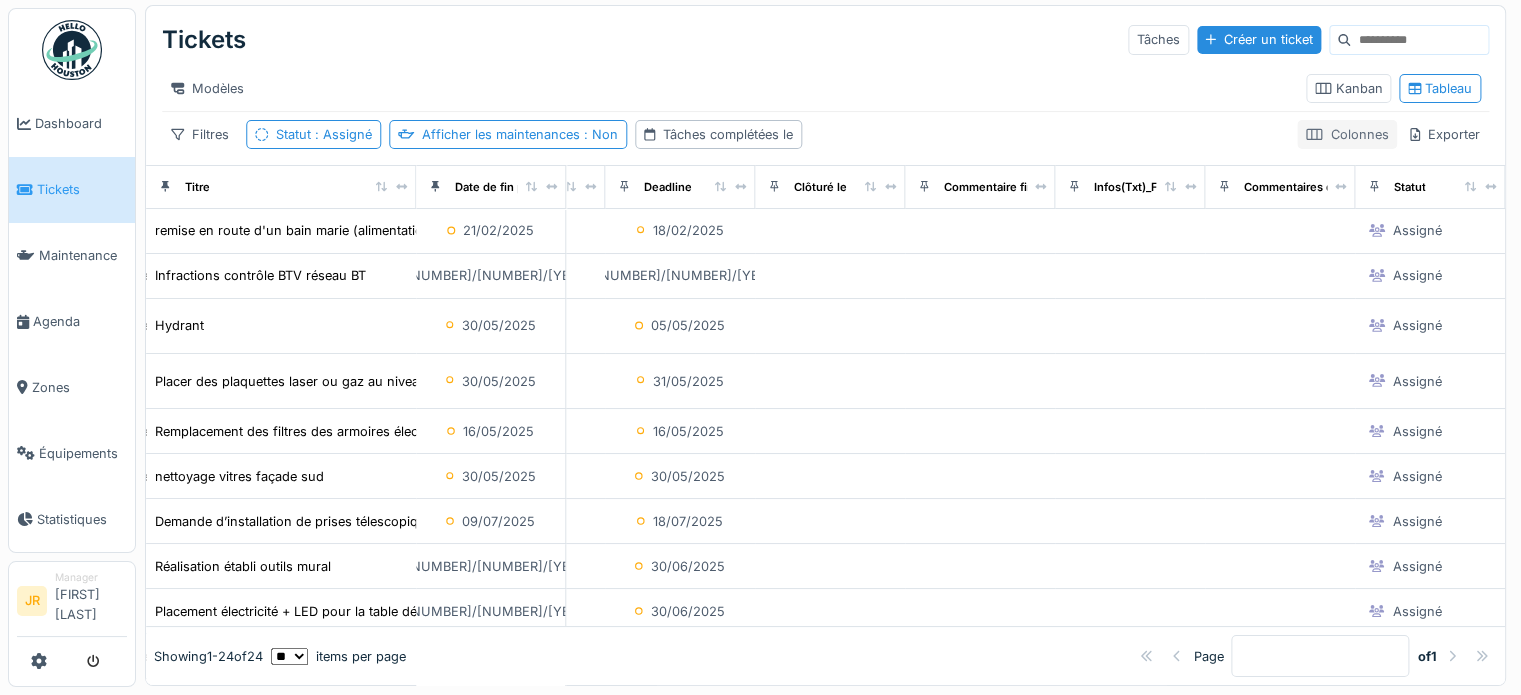 click on "Colonnes" at bounding box center (1347, 134) 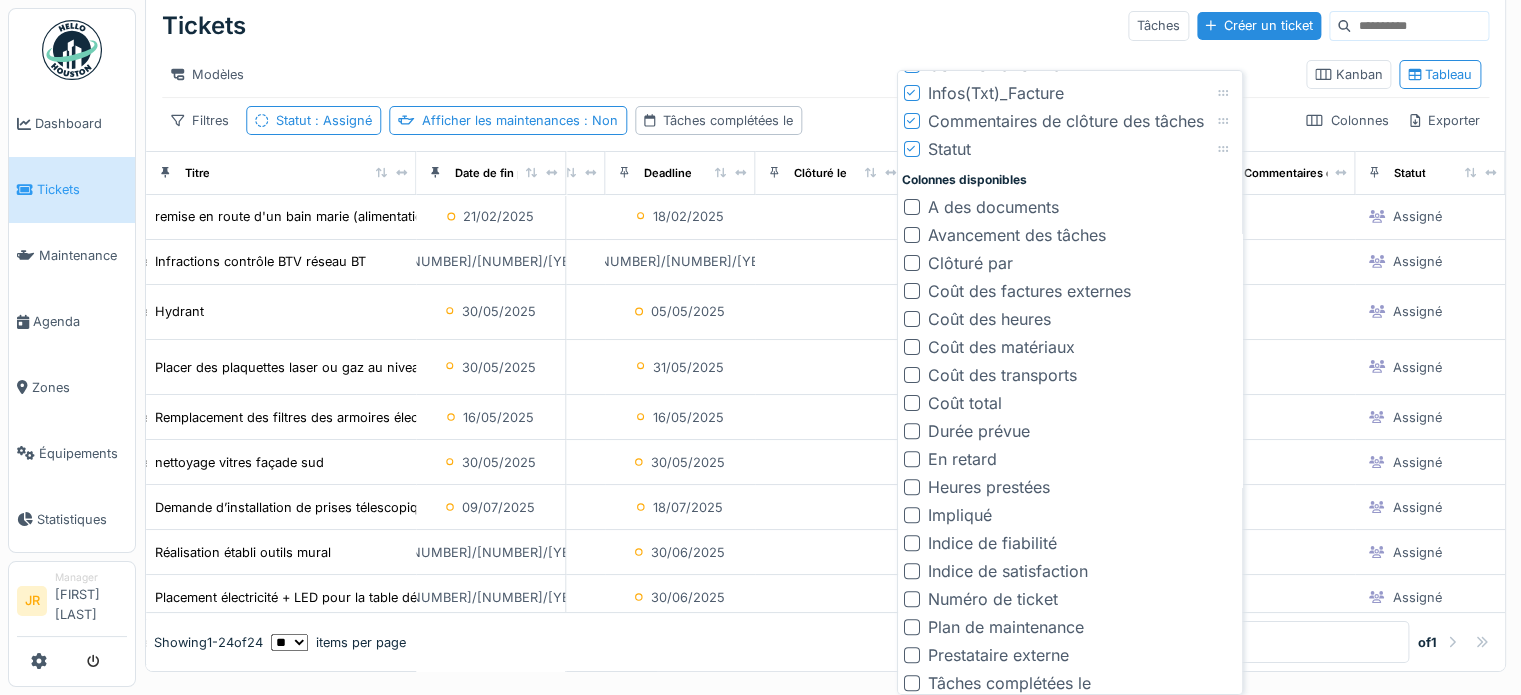 scroll, scrollTop: 661, scrollLeft: 0, axis: vertical 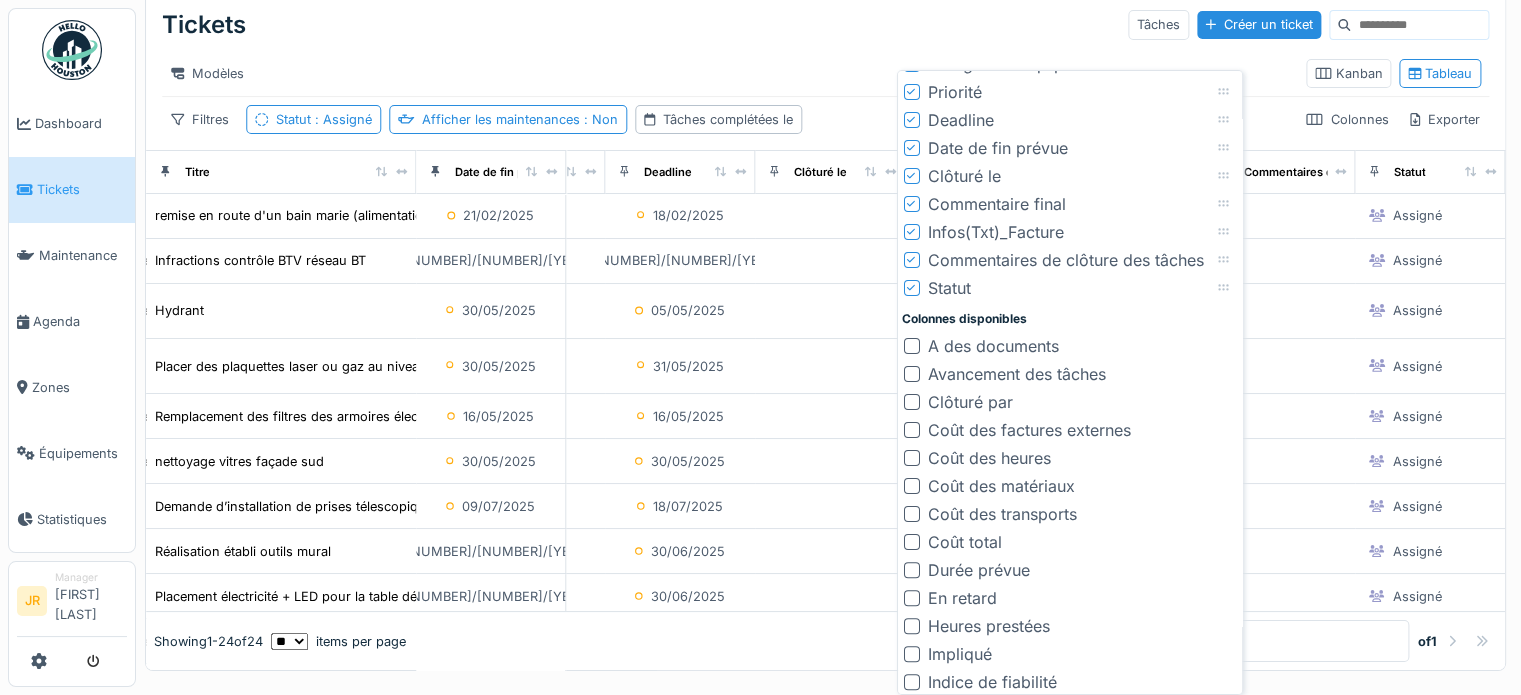 click at bounding box center [912, 374] 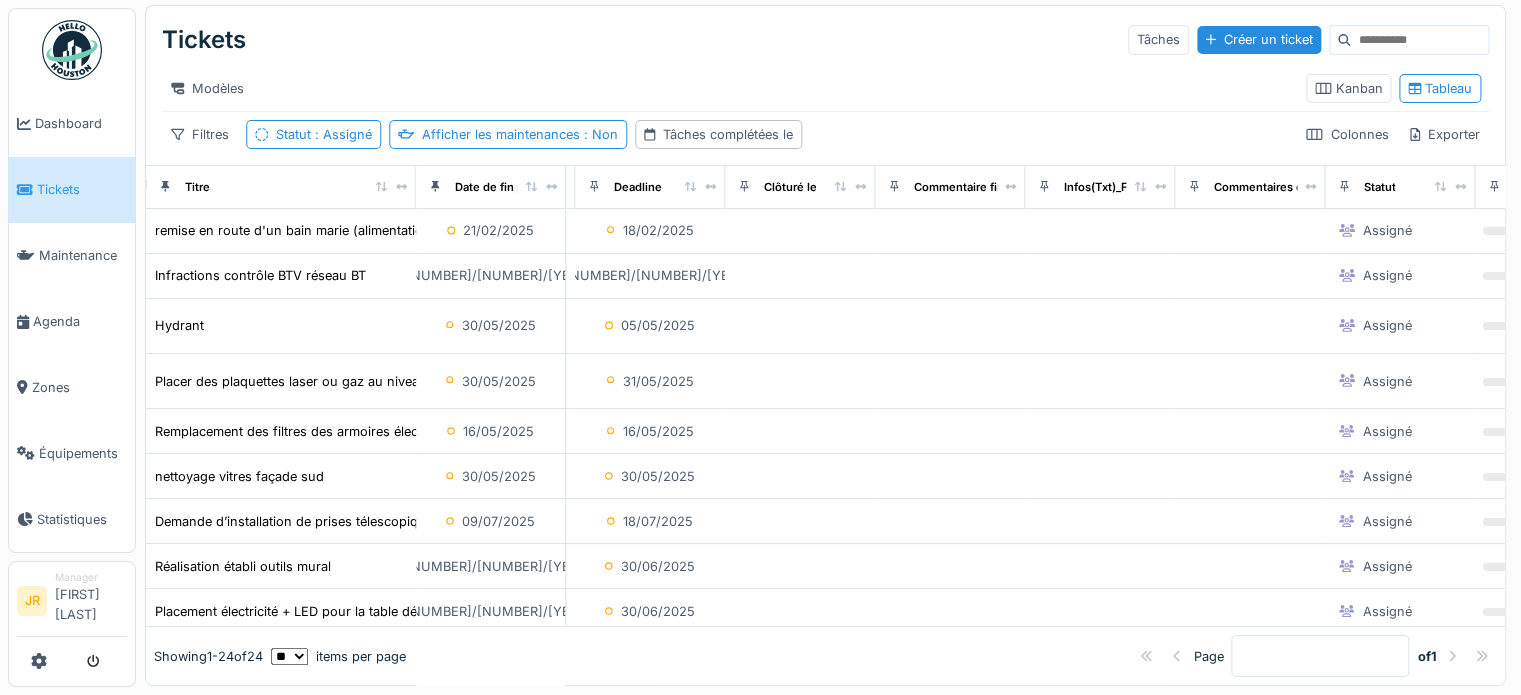 drag, startPoint x: 826, startPoint y: 21, endPoint x: 828, endPoint y: 37, distance: 16.124516 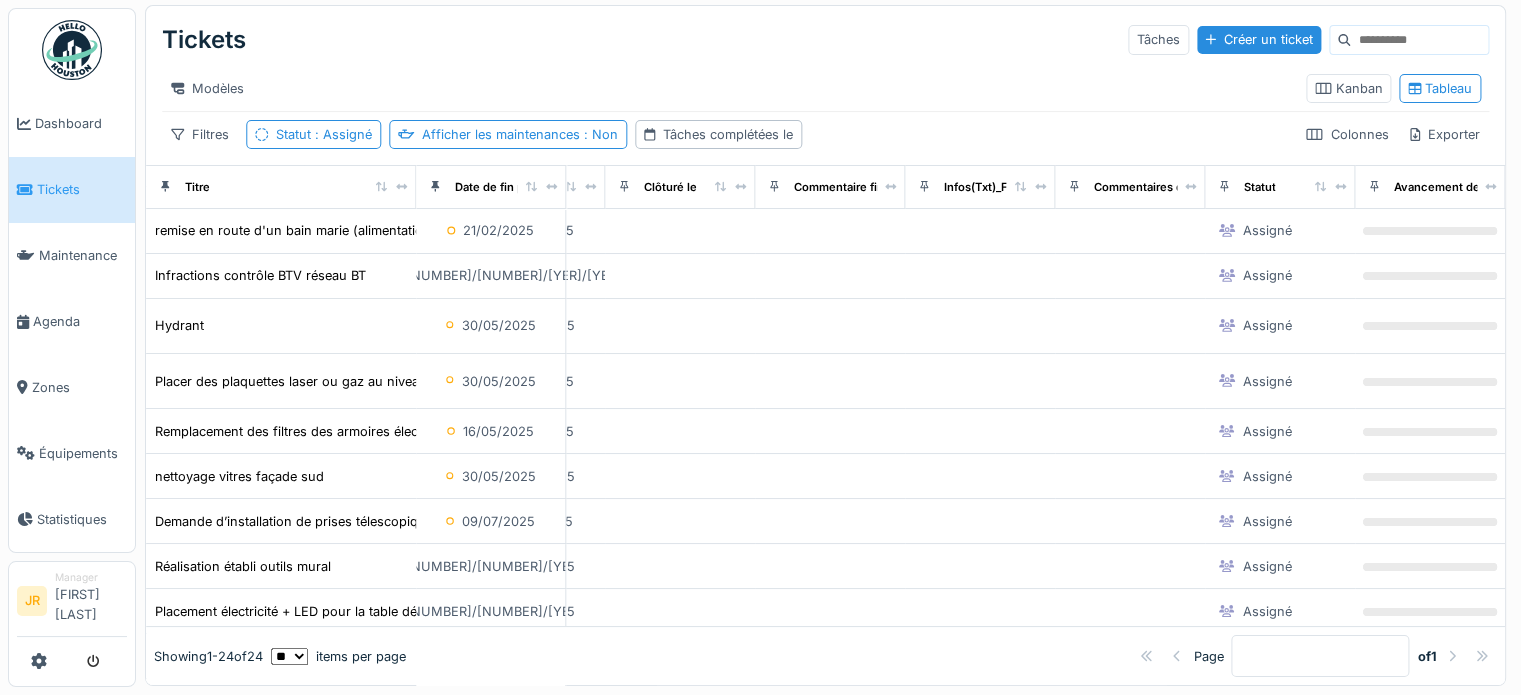 click at bounding box center (72, 50) 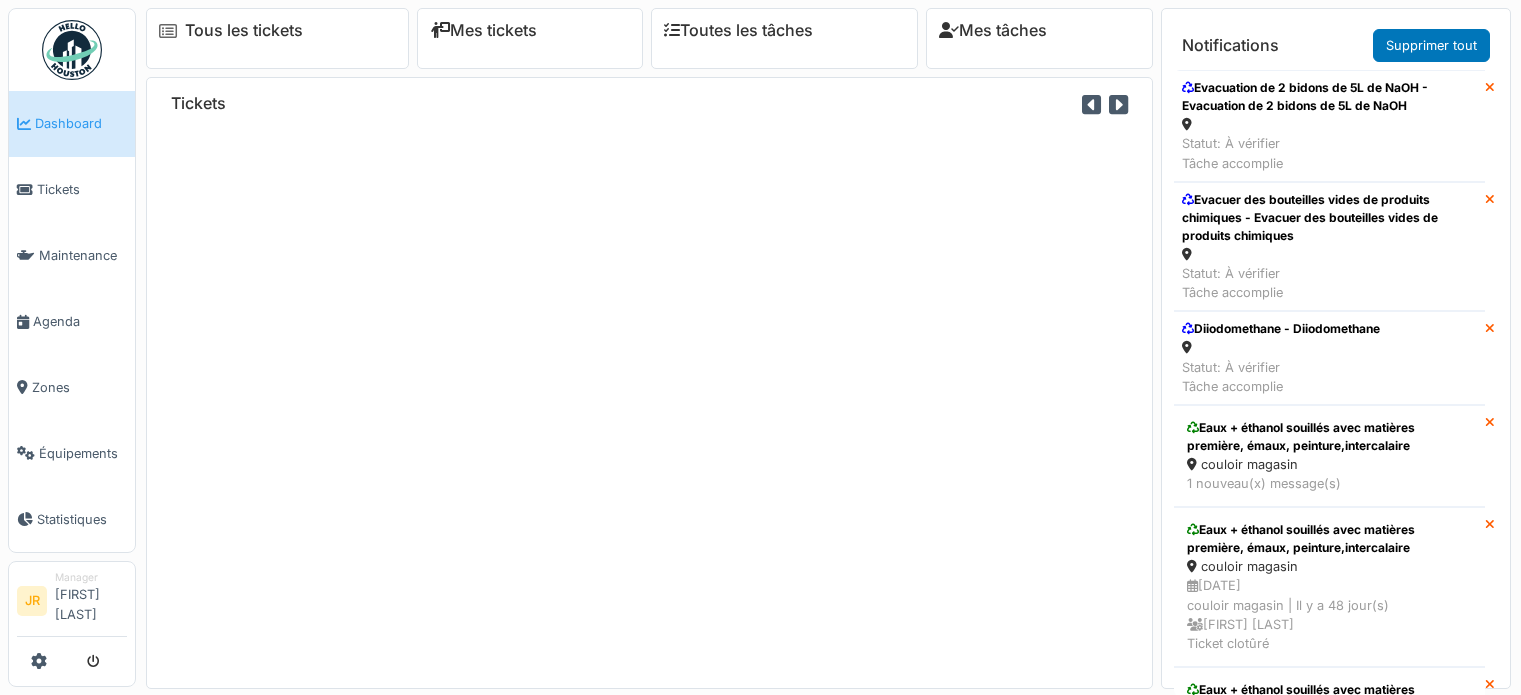 scroll, scrollTop: 0, scrollLeft: 0, axis: both 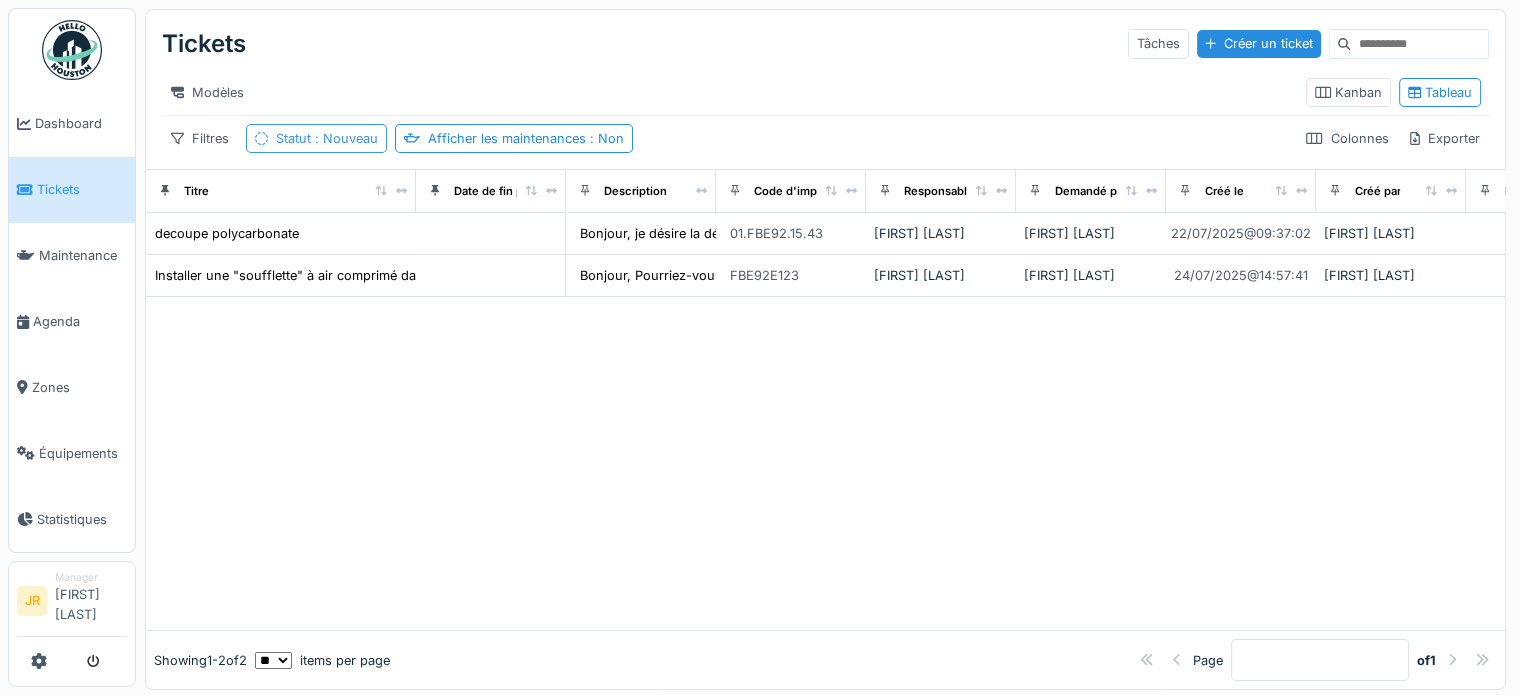 click on ":   Nouveau" at bounding box center (344, 138) 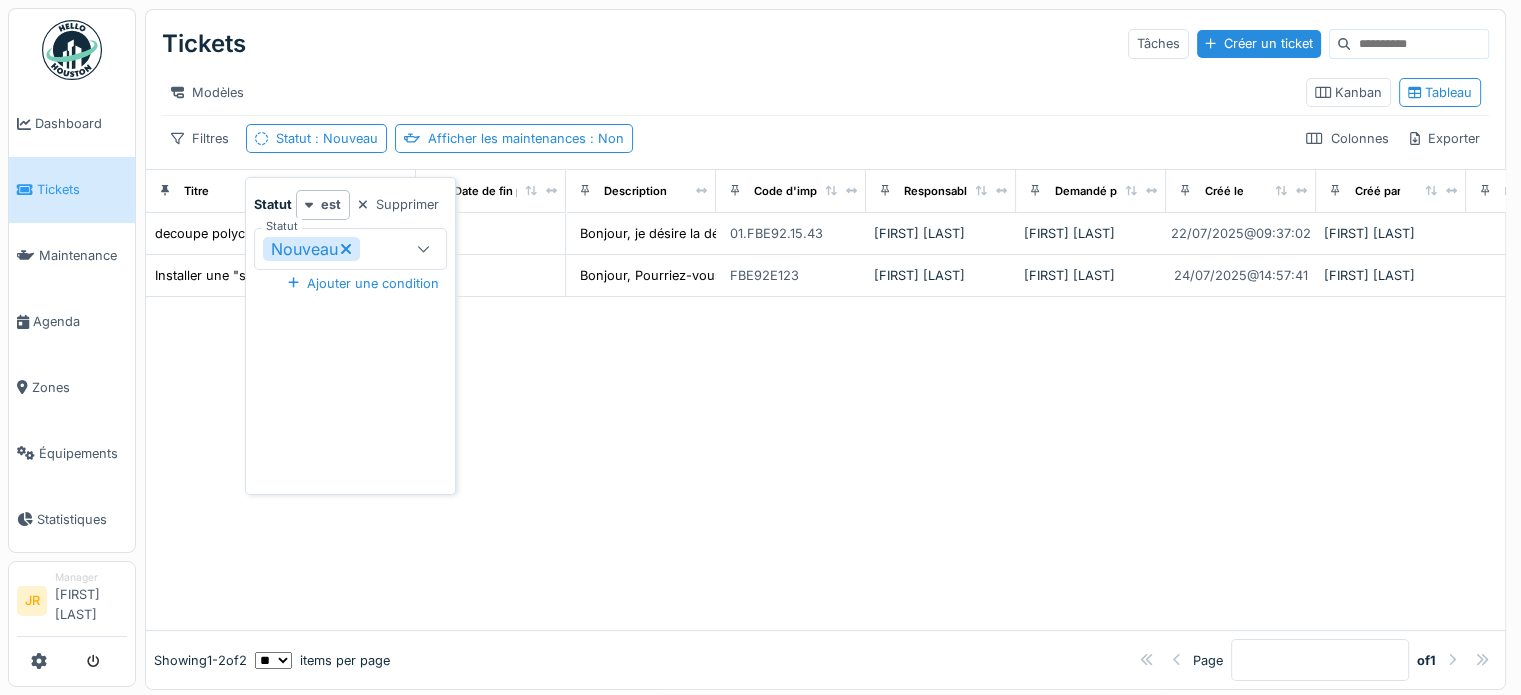 click 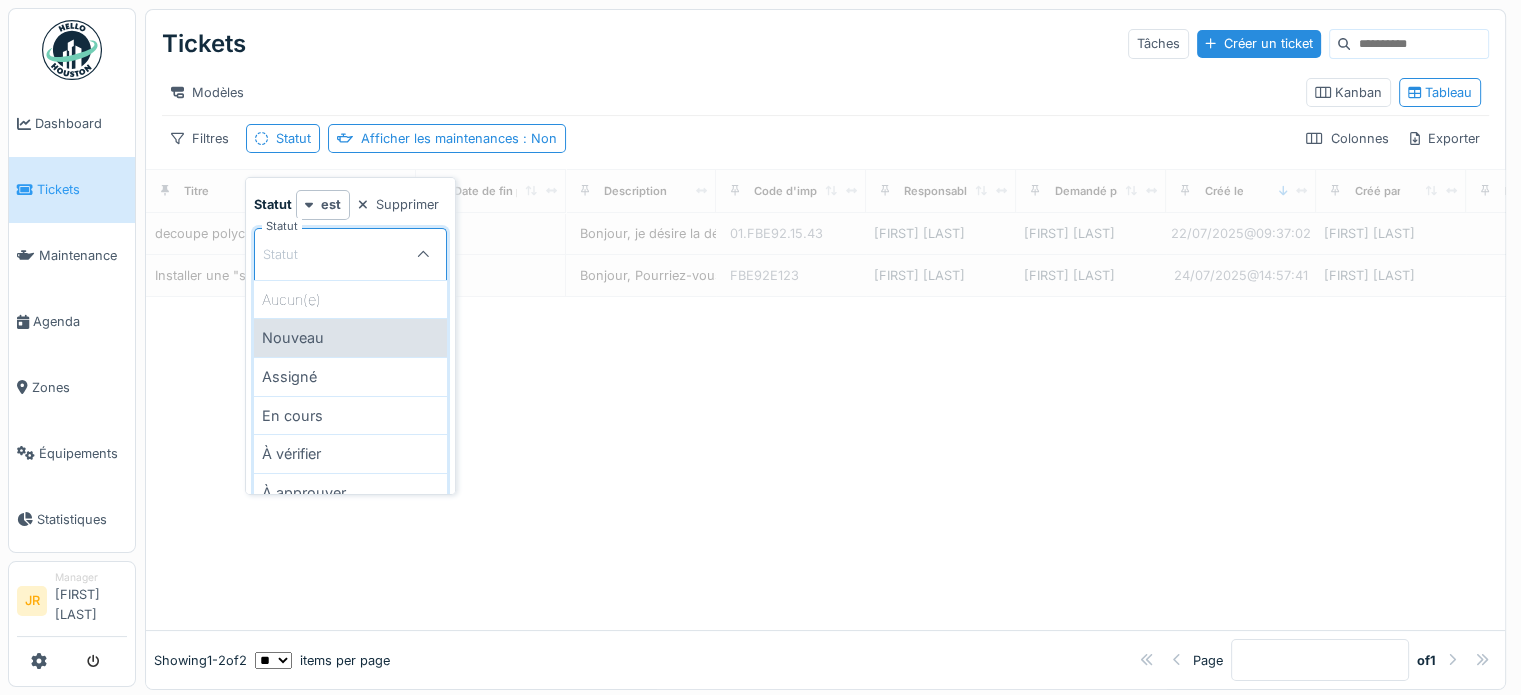 click on "Assigné" at bounding box center [350, 376] 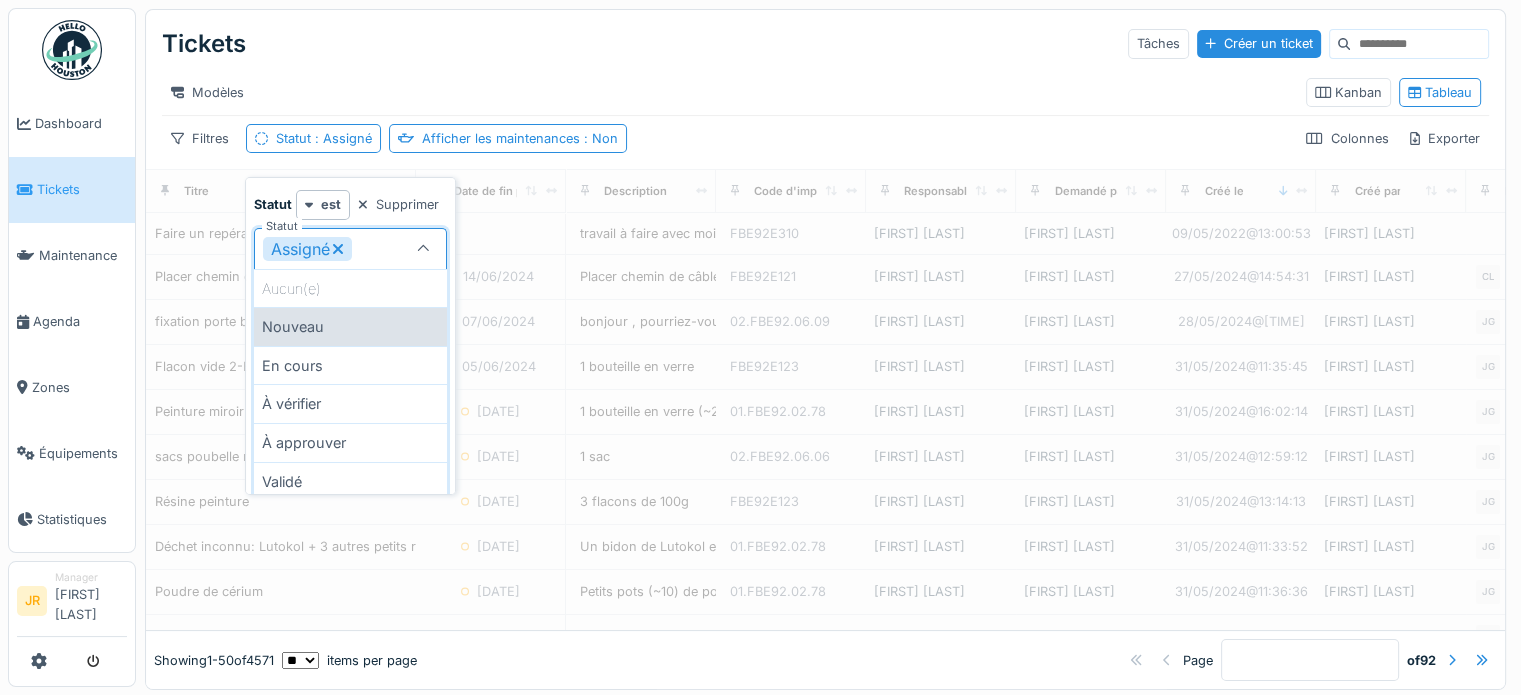 type on "********" 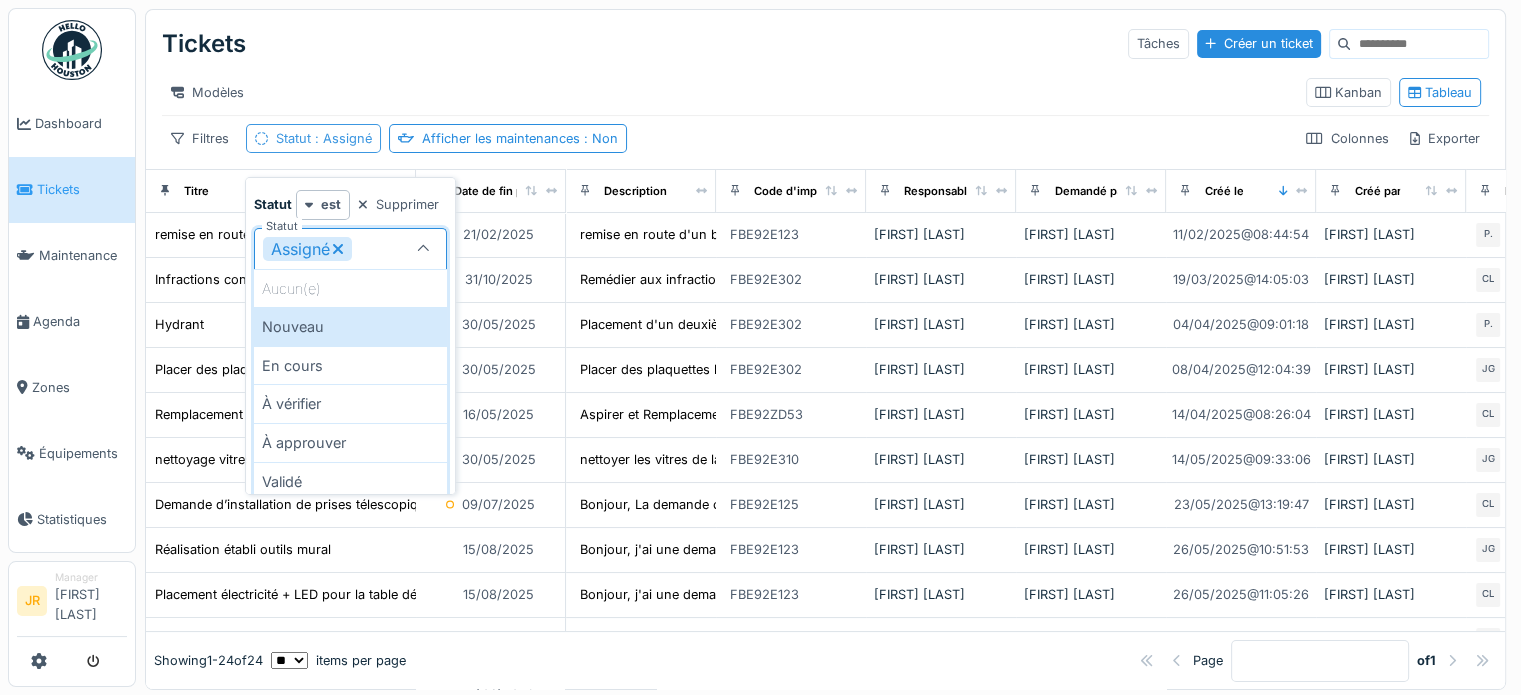 click on ":   Assigné" at bounding box center [341, 138] 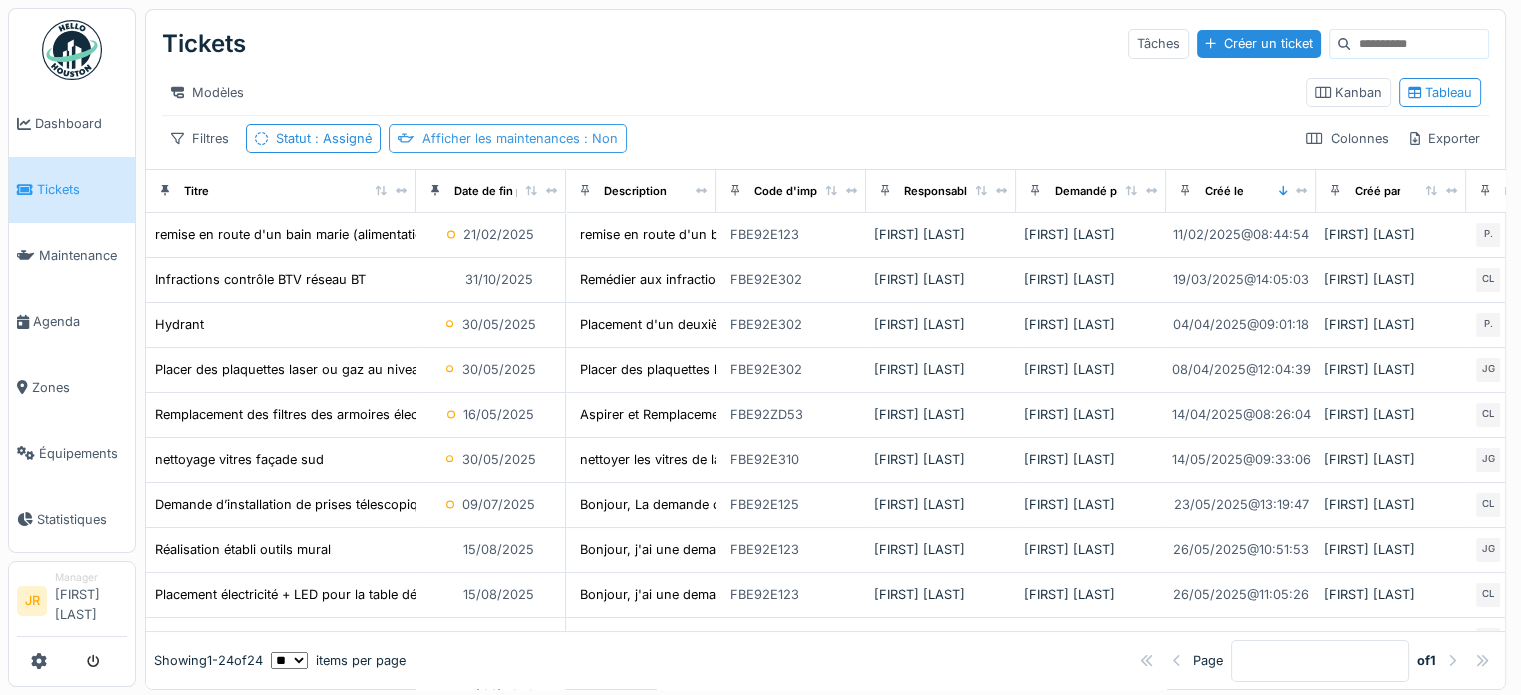 click on ":   Non" at bounding box center (599, 138) 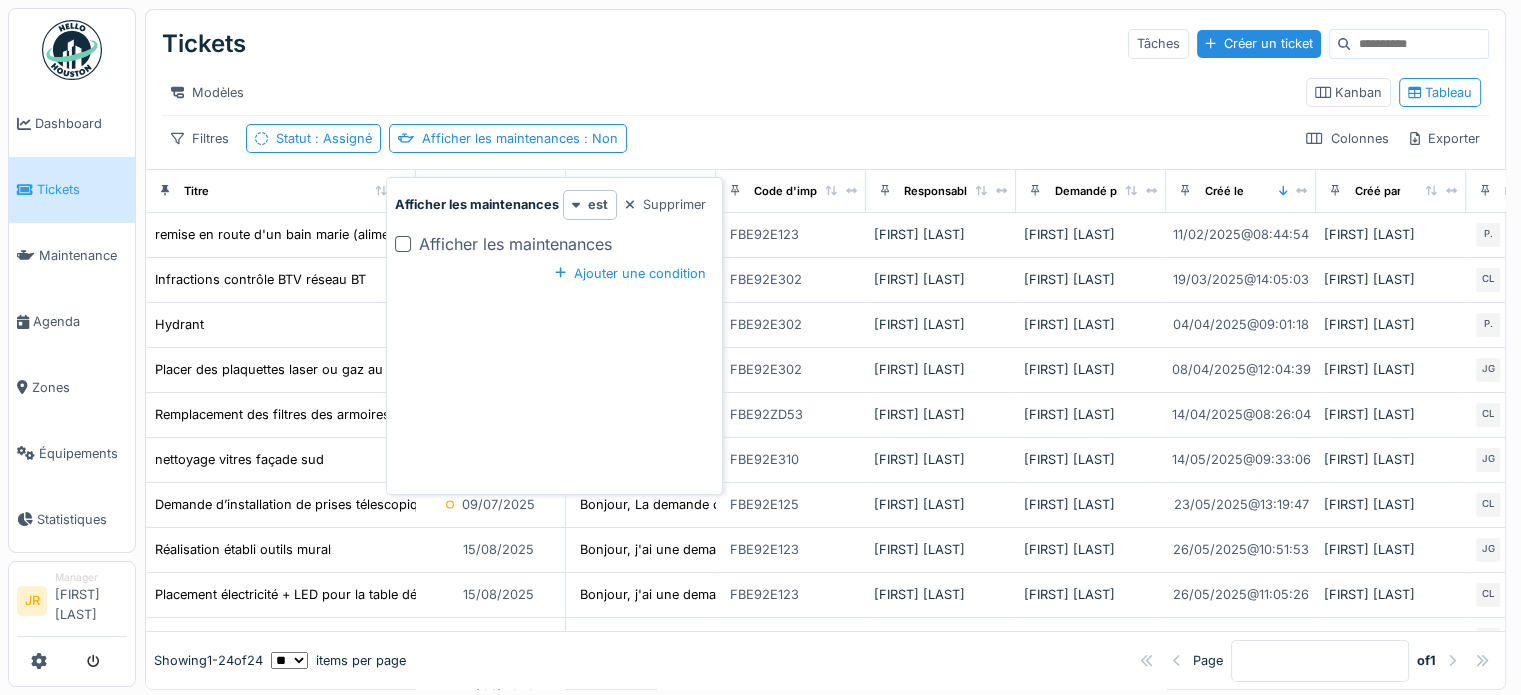 click at bounding box center [403, 244] 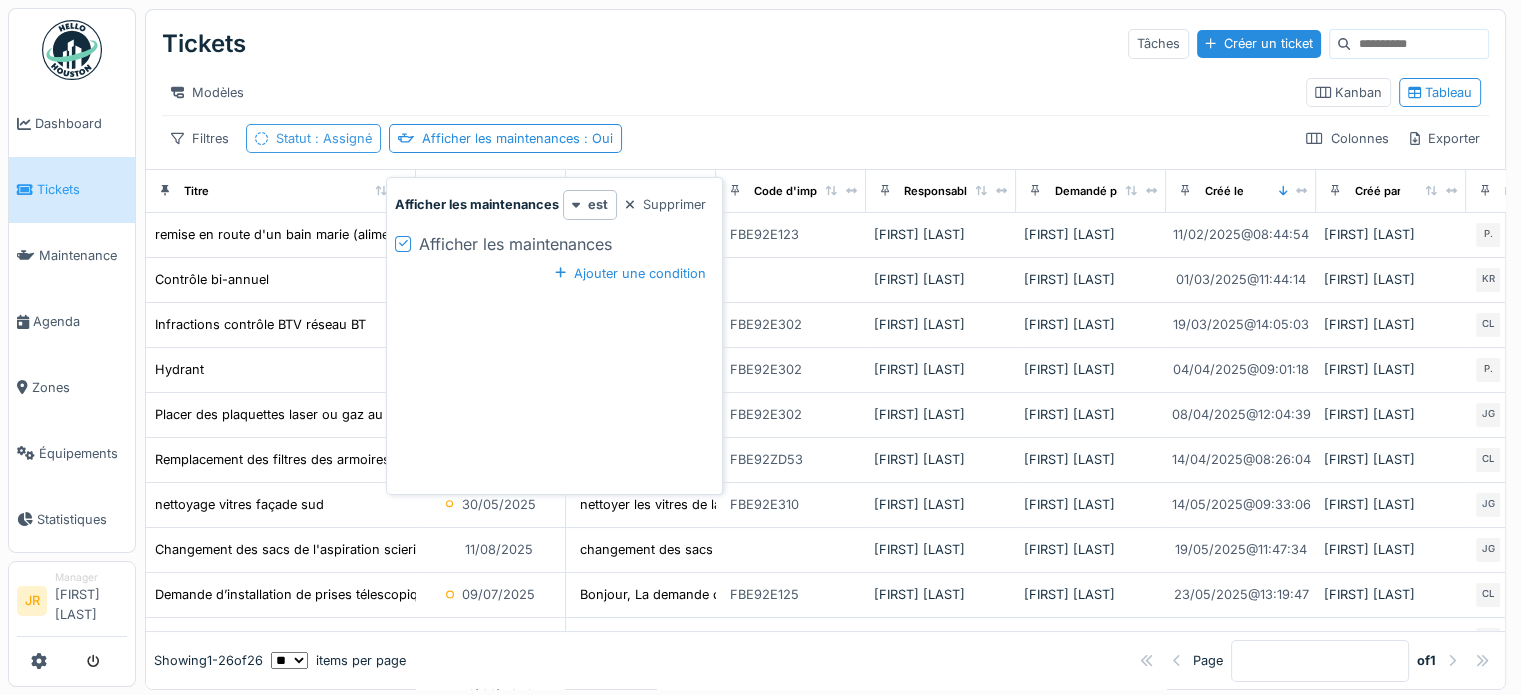 click on ":   Assigné" at bounding box center [341, 138] 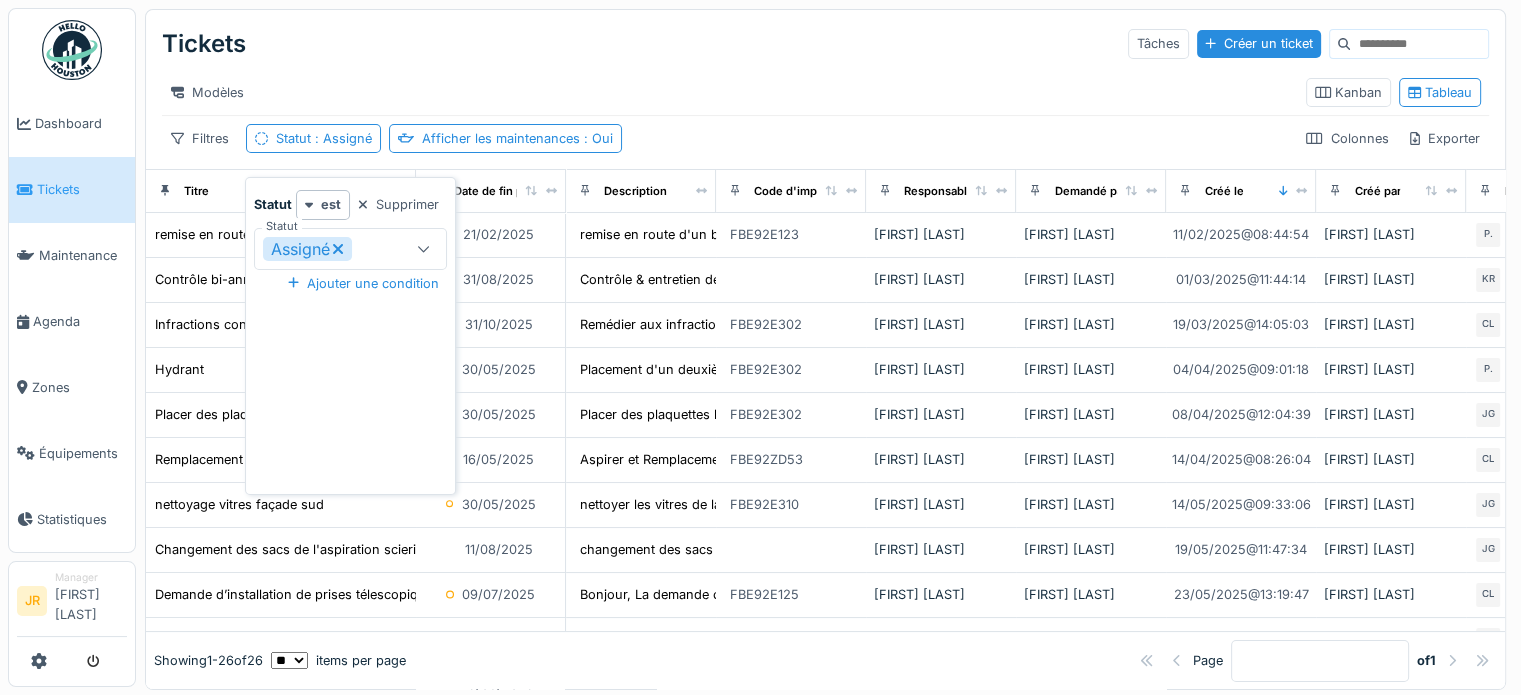 click on "Modèles" at bounding box center (726, 92) 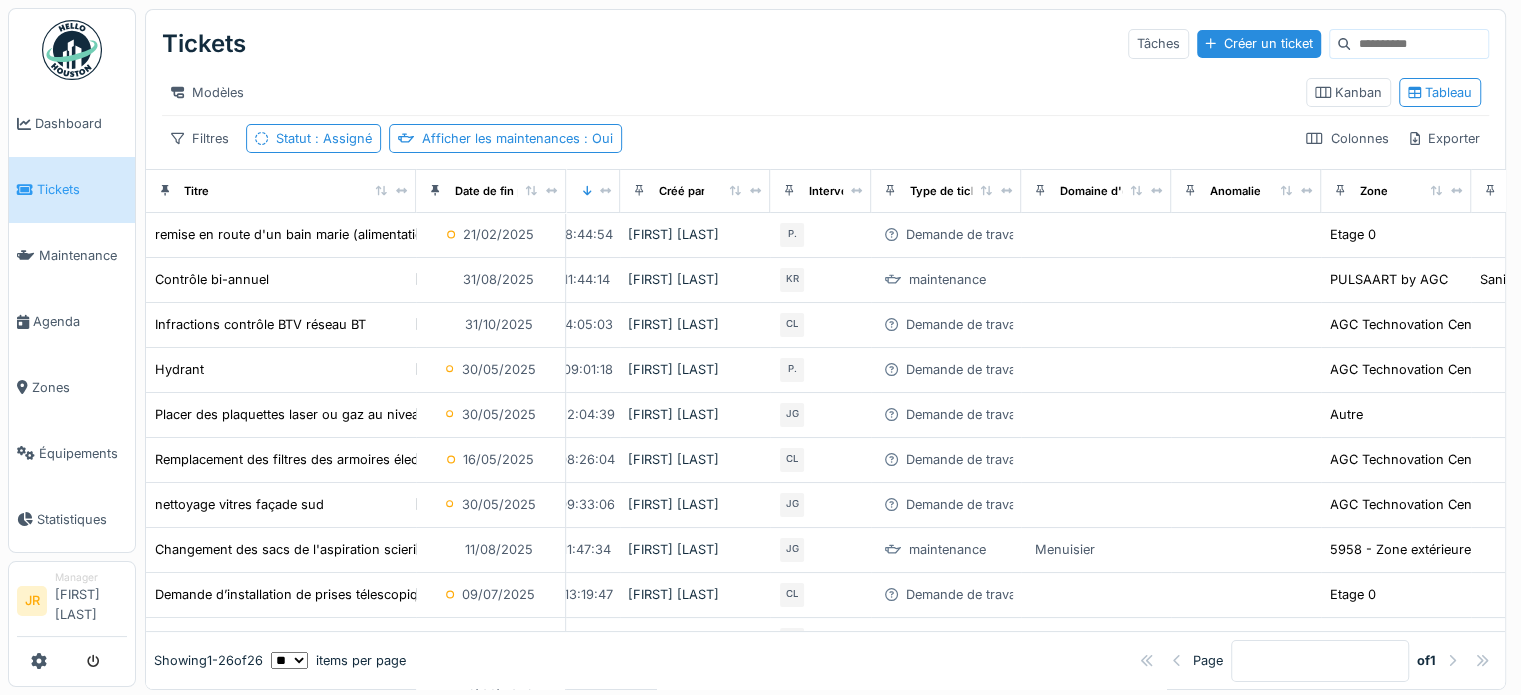 scroll, scrollTop: 0, scrollLeft: 704, axis: horizontal 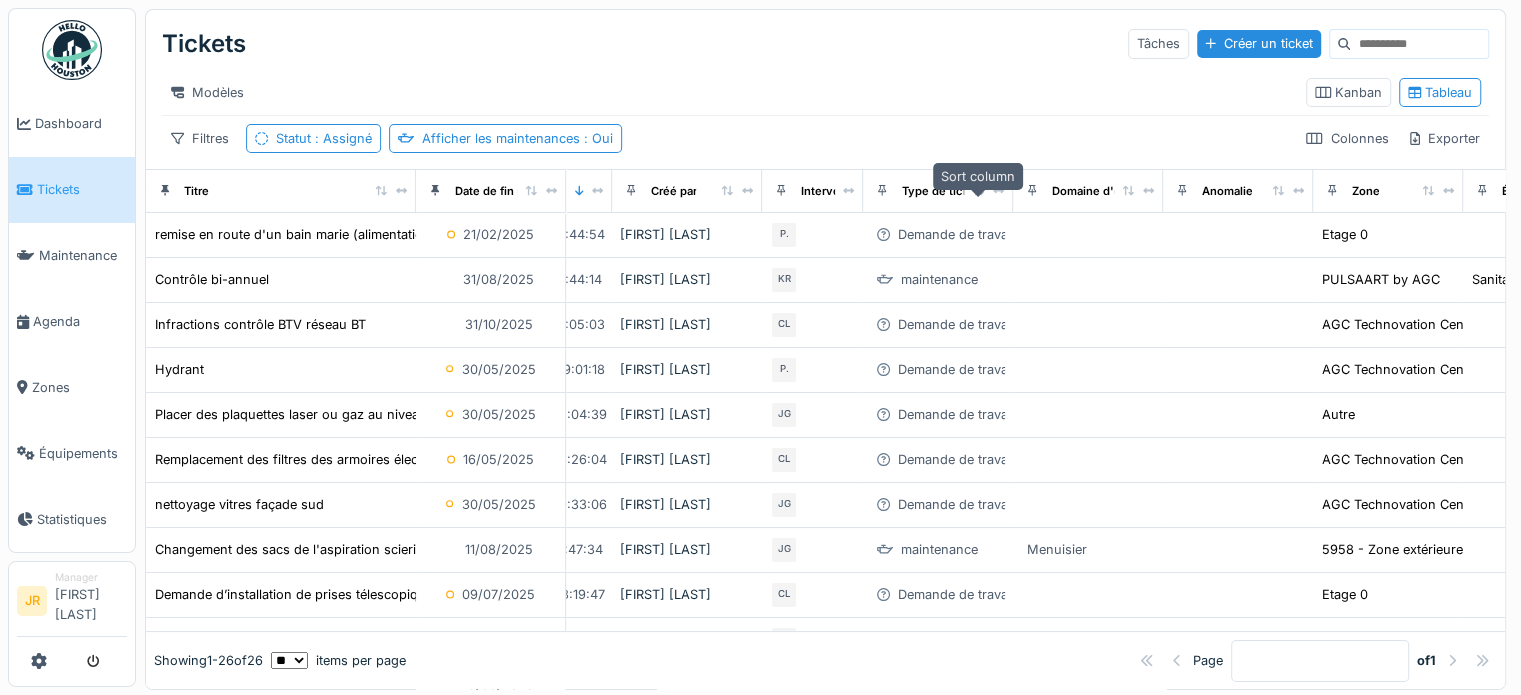 click 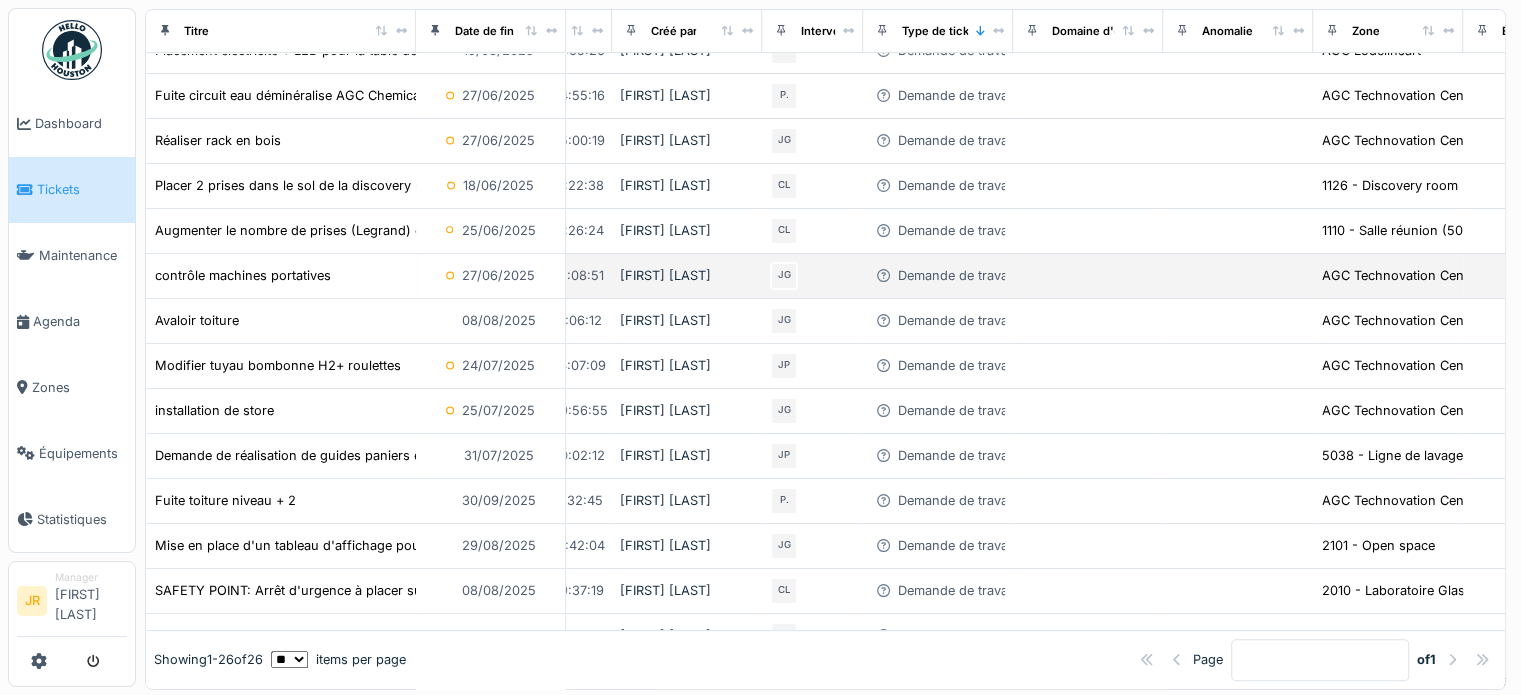 scroll, scrollTop: 805, scrollLeft: 704, axis: both 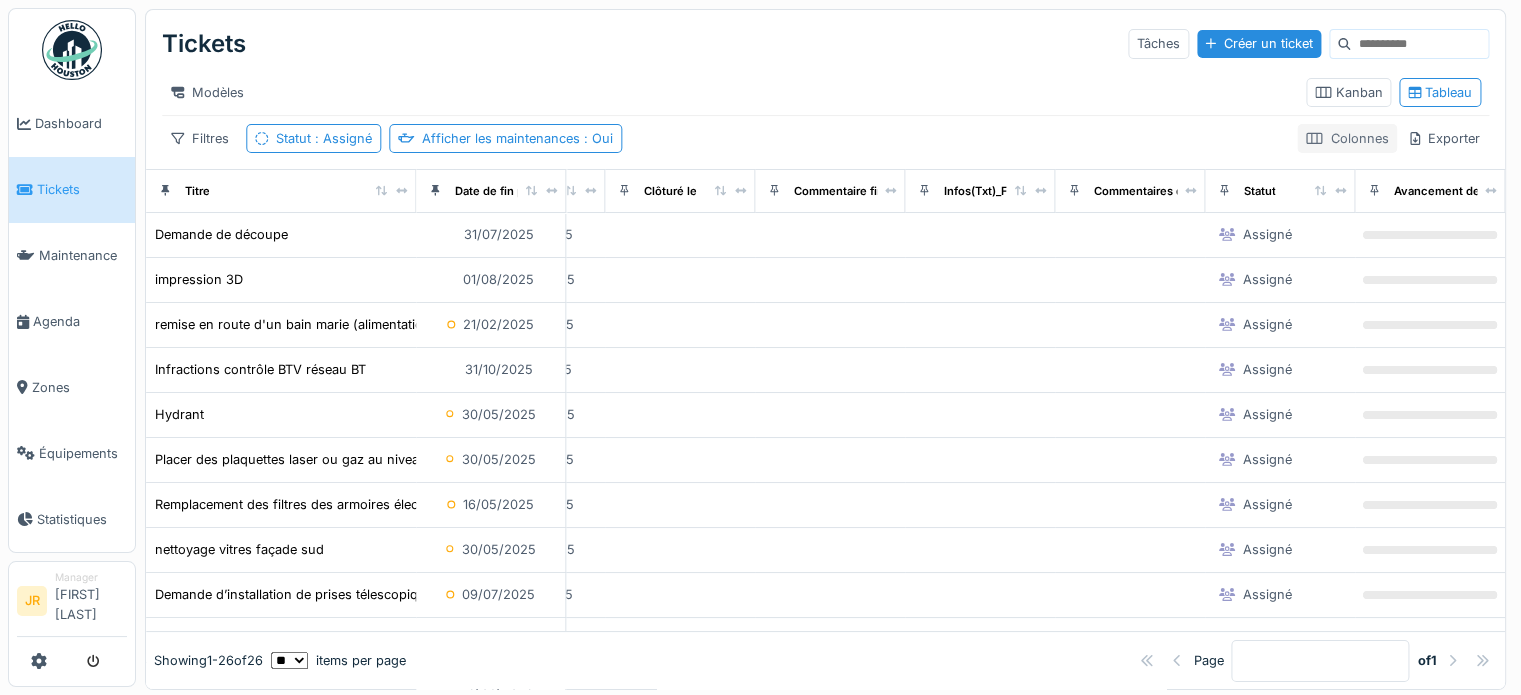 click on "Colonnes" at bounding box center [1347, 138] 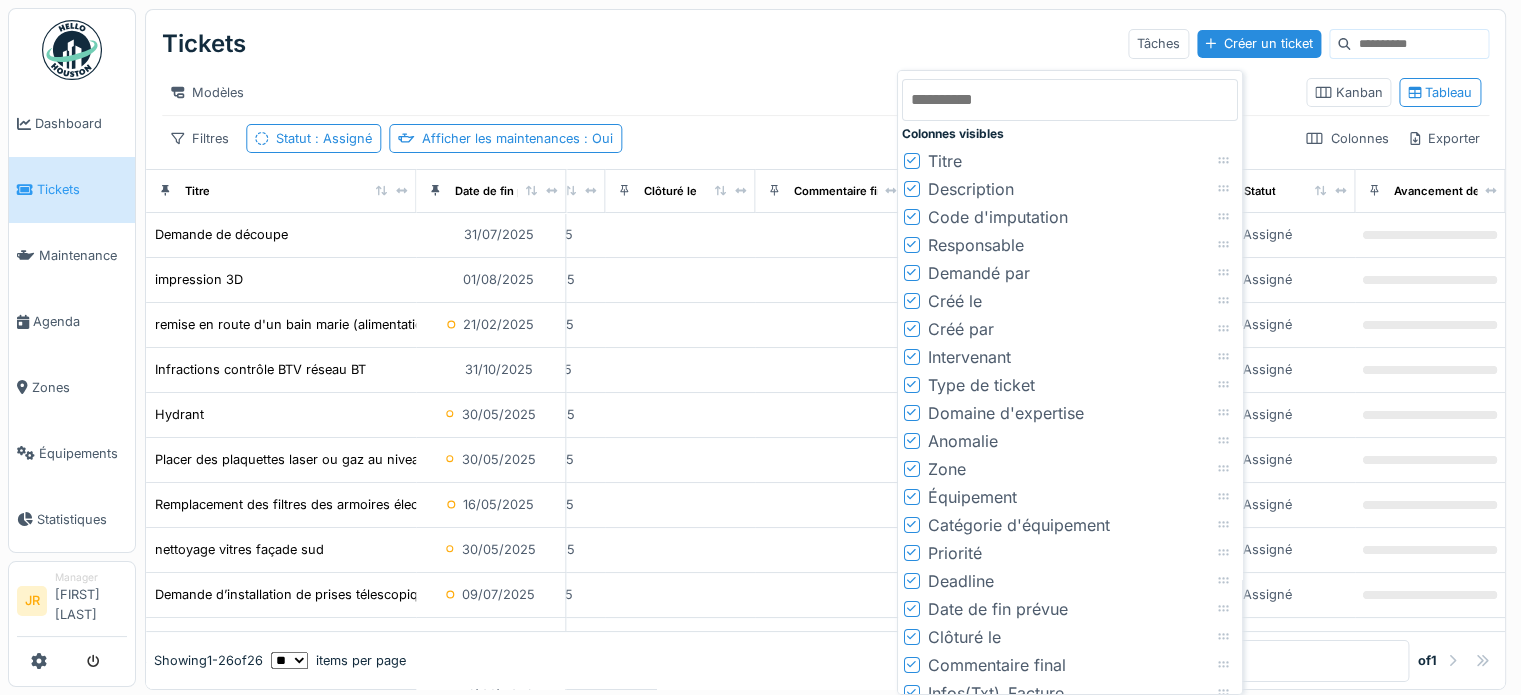 click 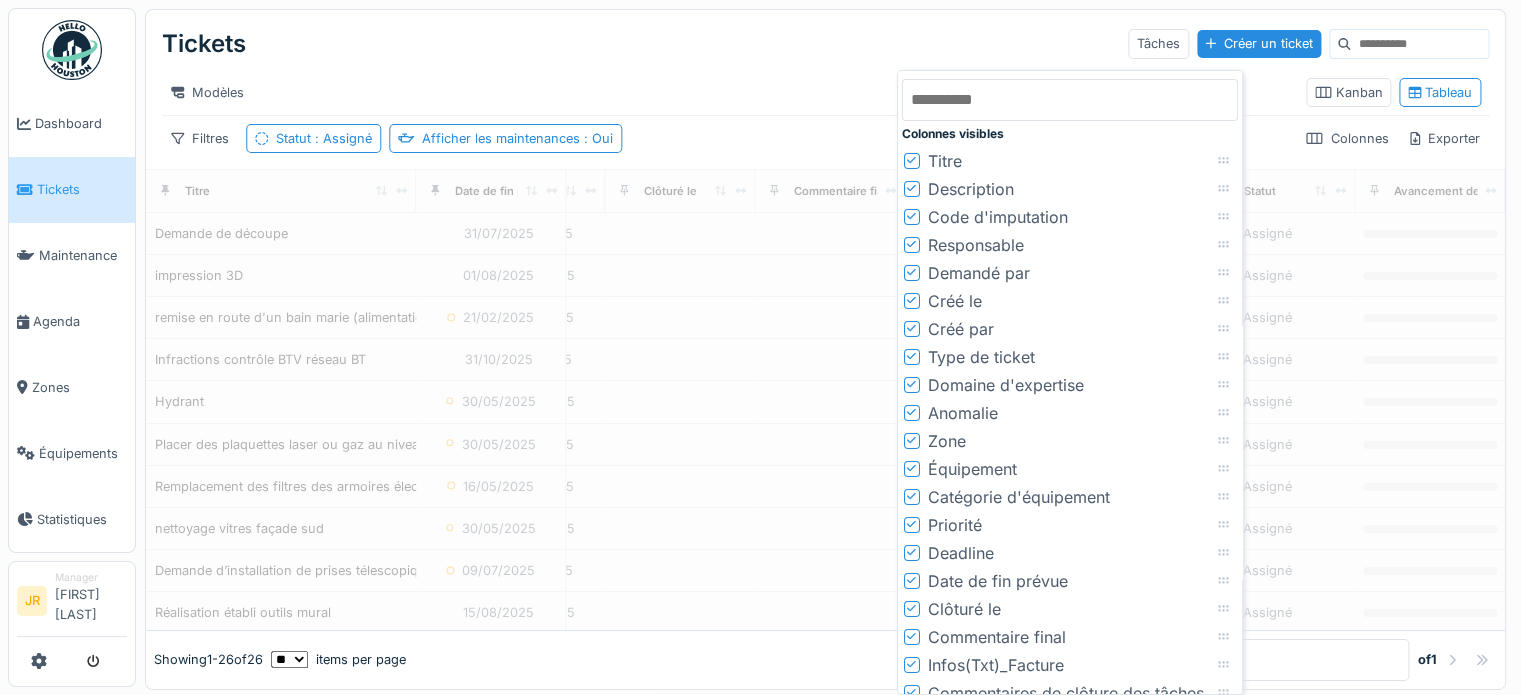 scroll, scrollTop: 0, scrollLeft: 2091, axis: horizontal 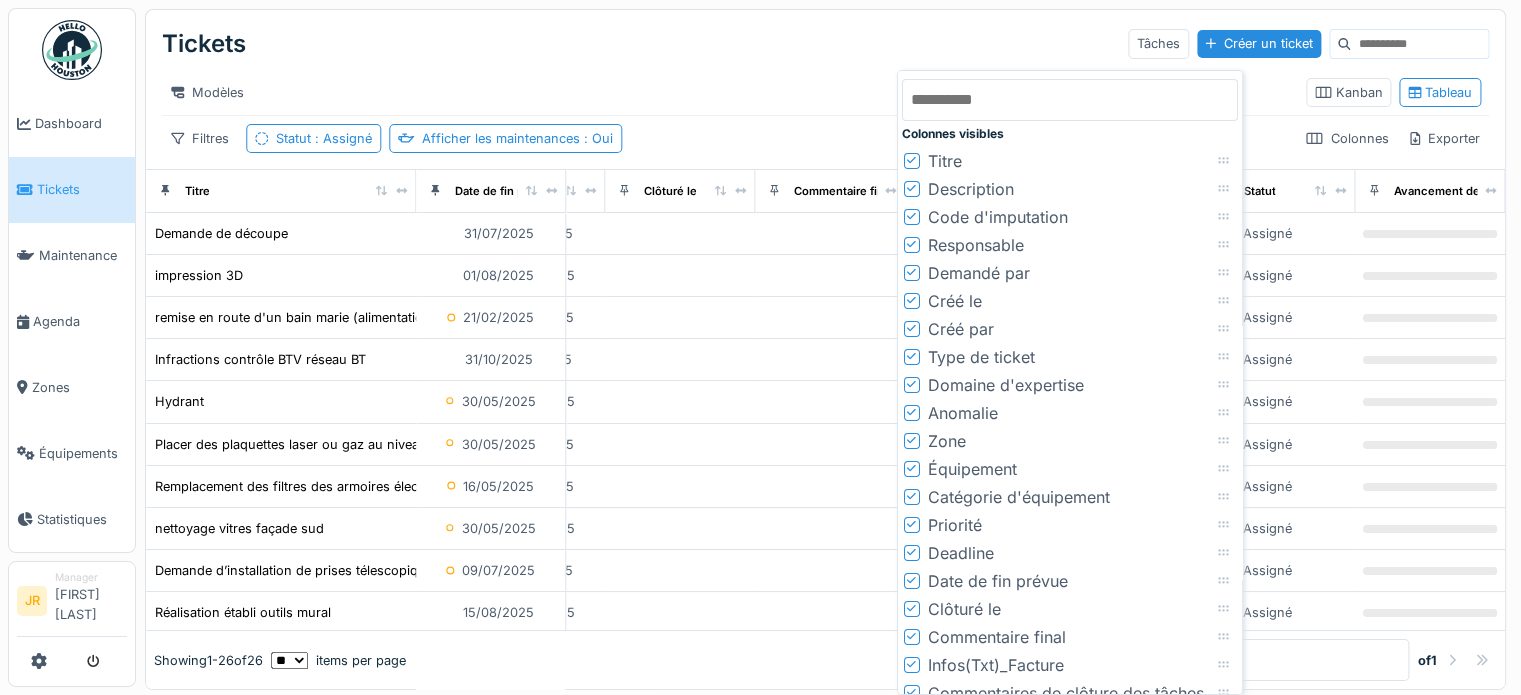 click on "Tickets Tâches Créer un ticket" at bounding box center [825, 44] 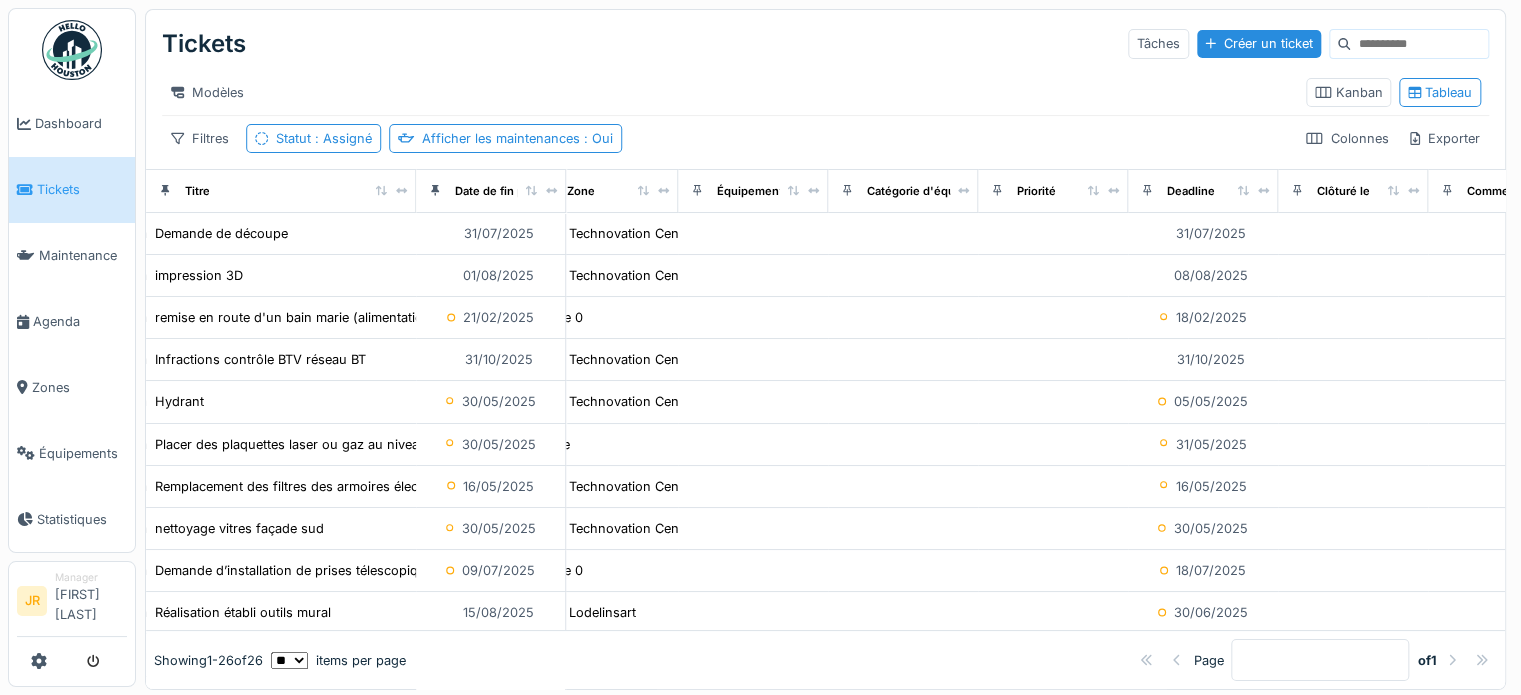 scroll, scrollTop: 0, scrollLeft: 1405, axis: horizontal 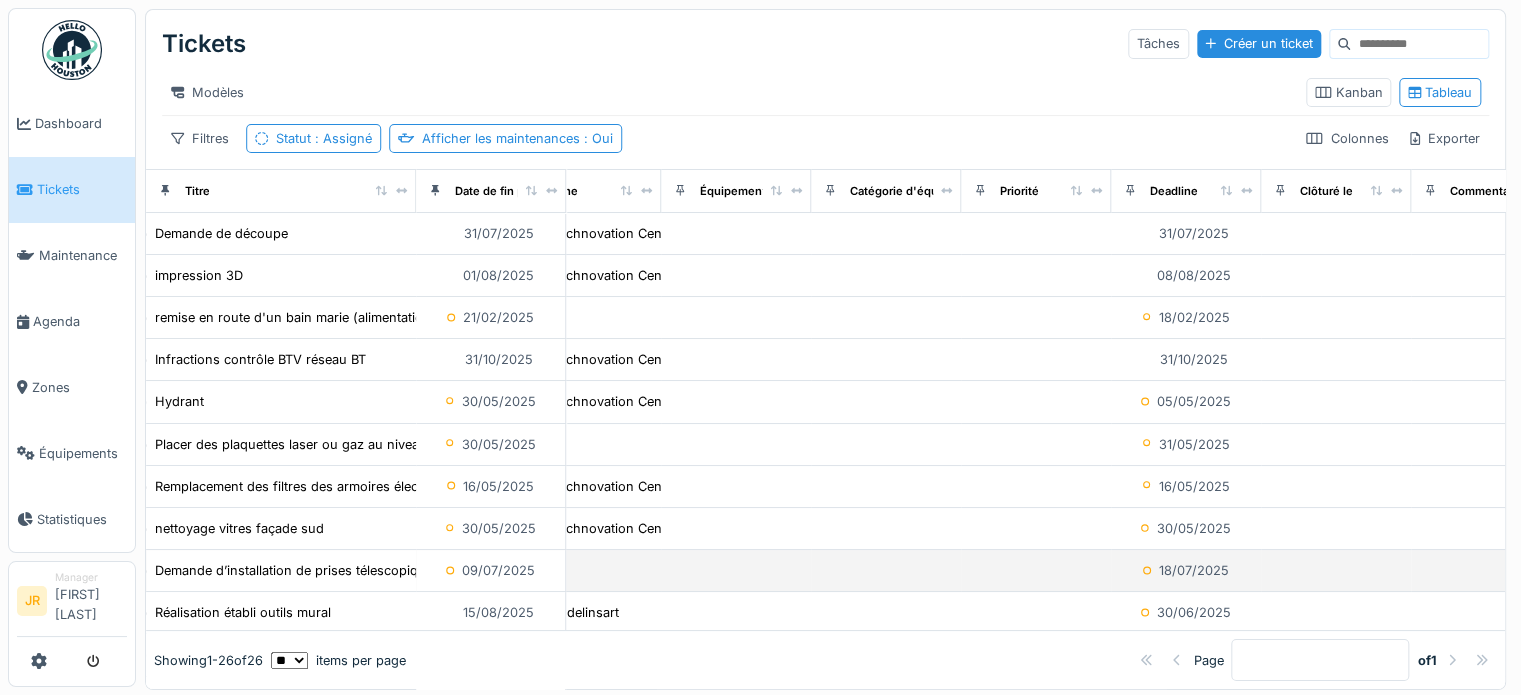 click at bounding box center [1036, 571] 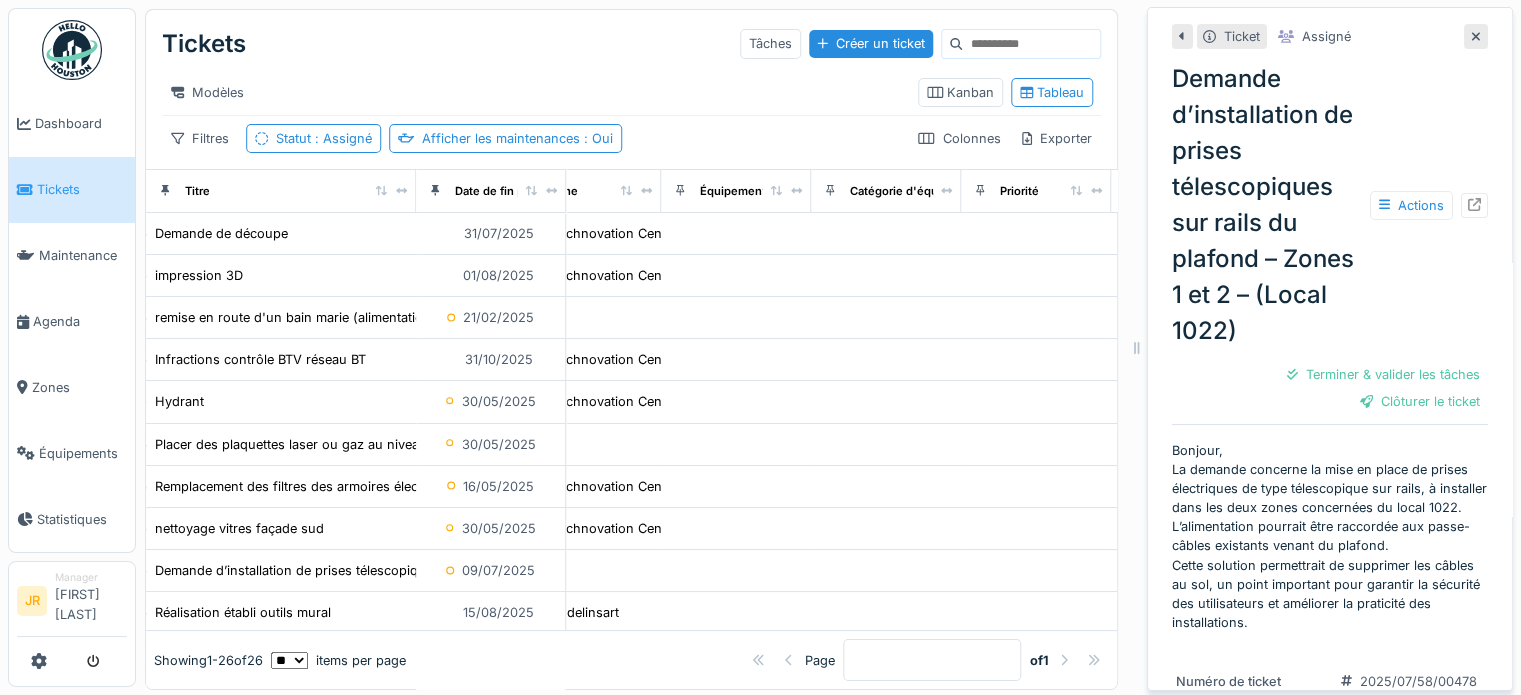 click at bounding box center [1476, 36] 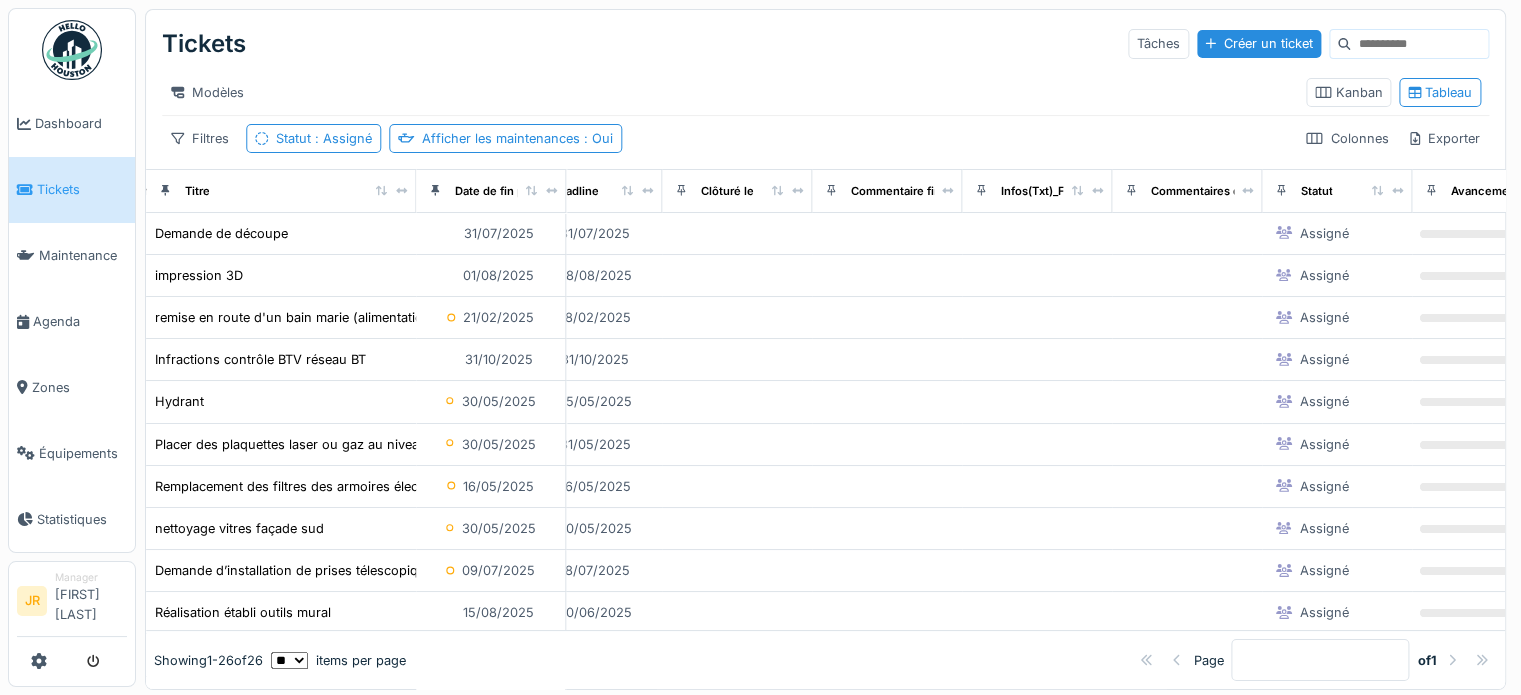 scroll, scrollTop: 0, scrollLeft: 2091, axis: horizontal 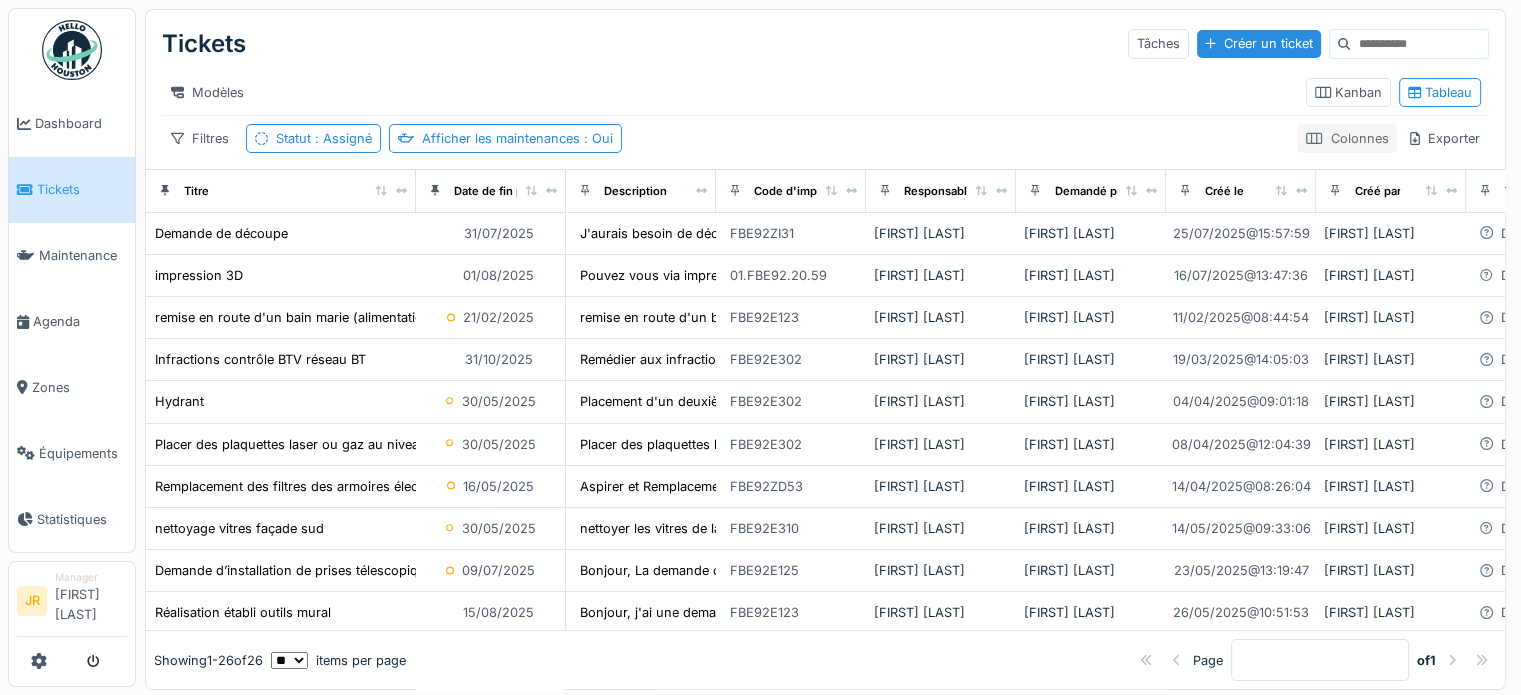 click 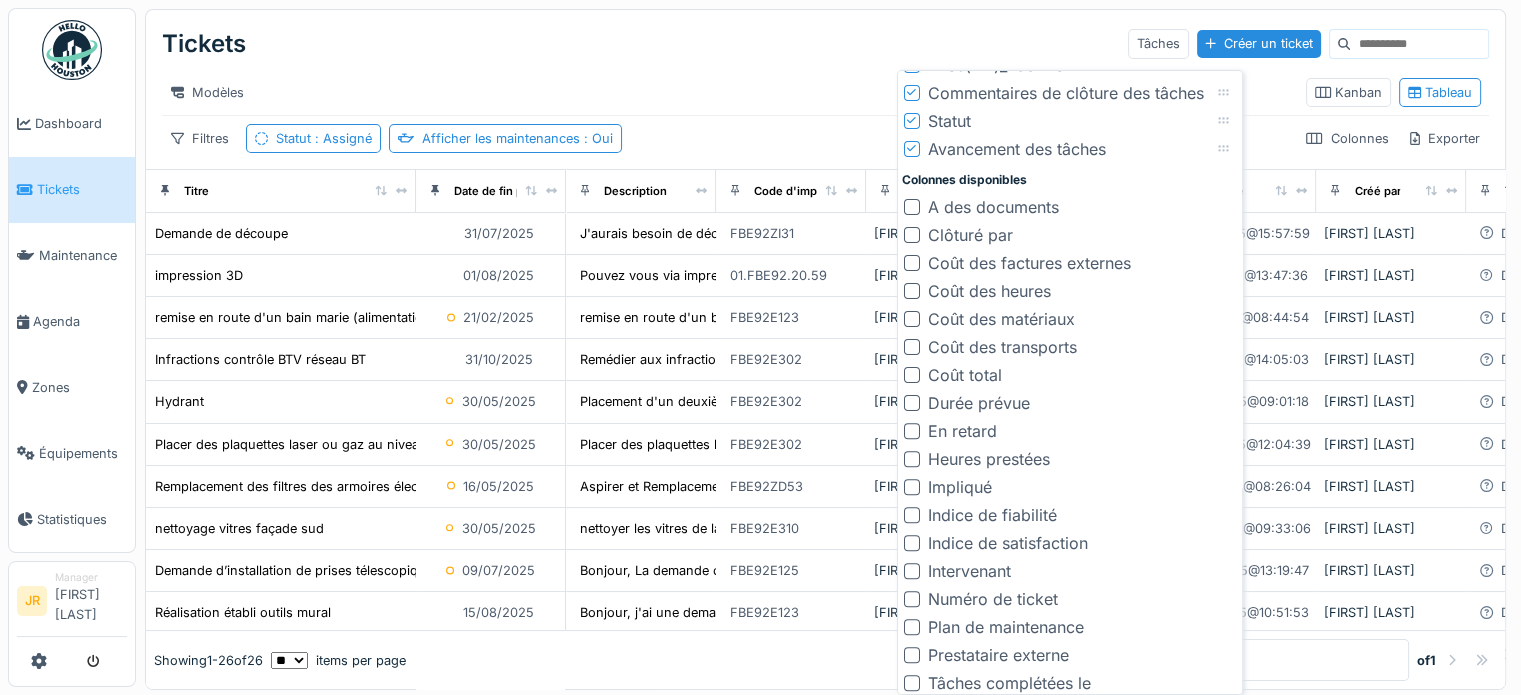 scroll, scrollTop: 661, scrollLeft: 0, axis: vertical 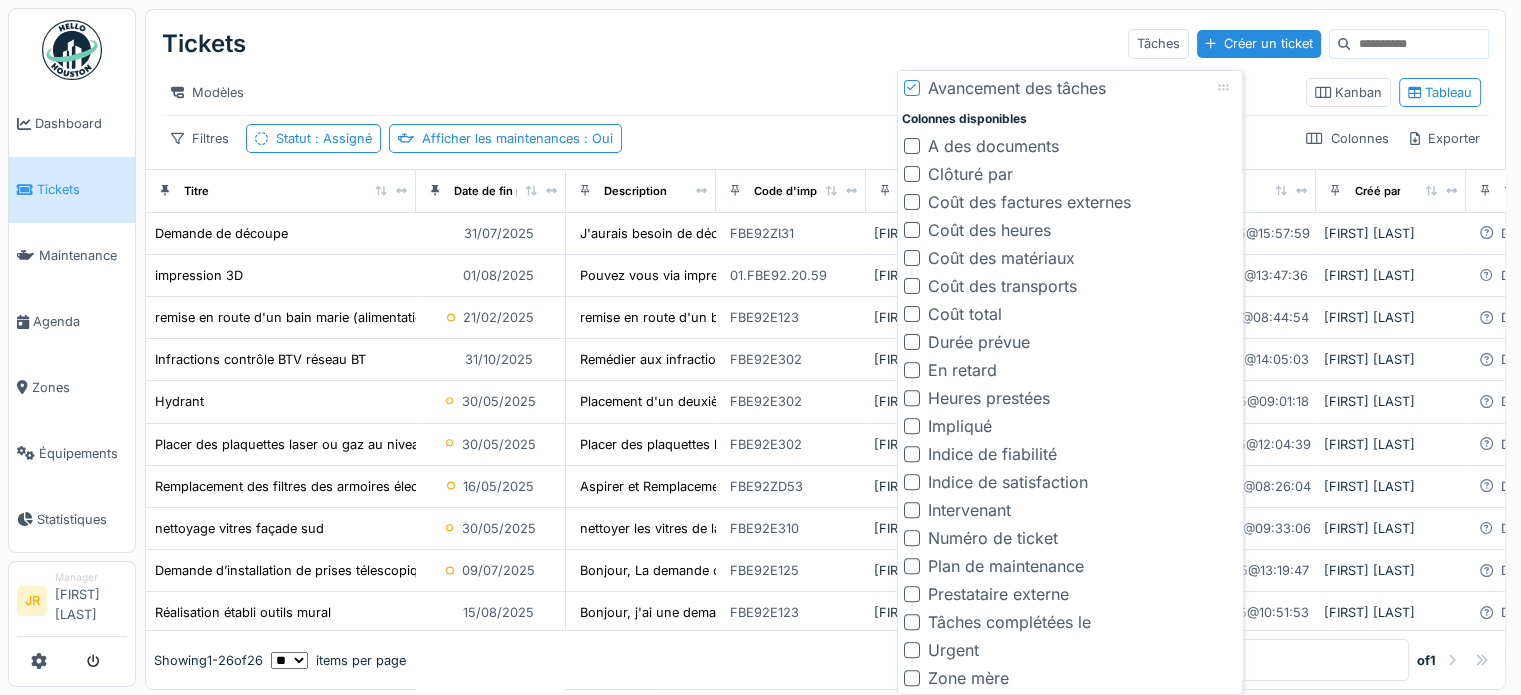 click at bounding box center (912, 510) 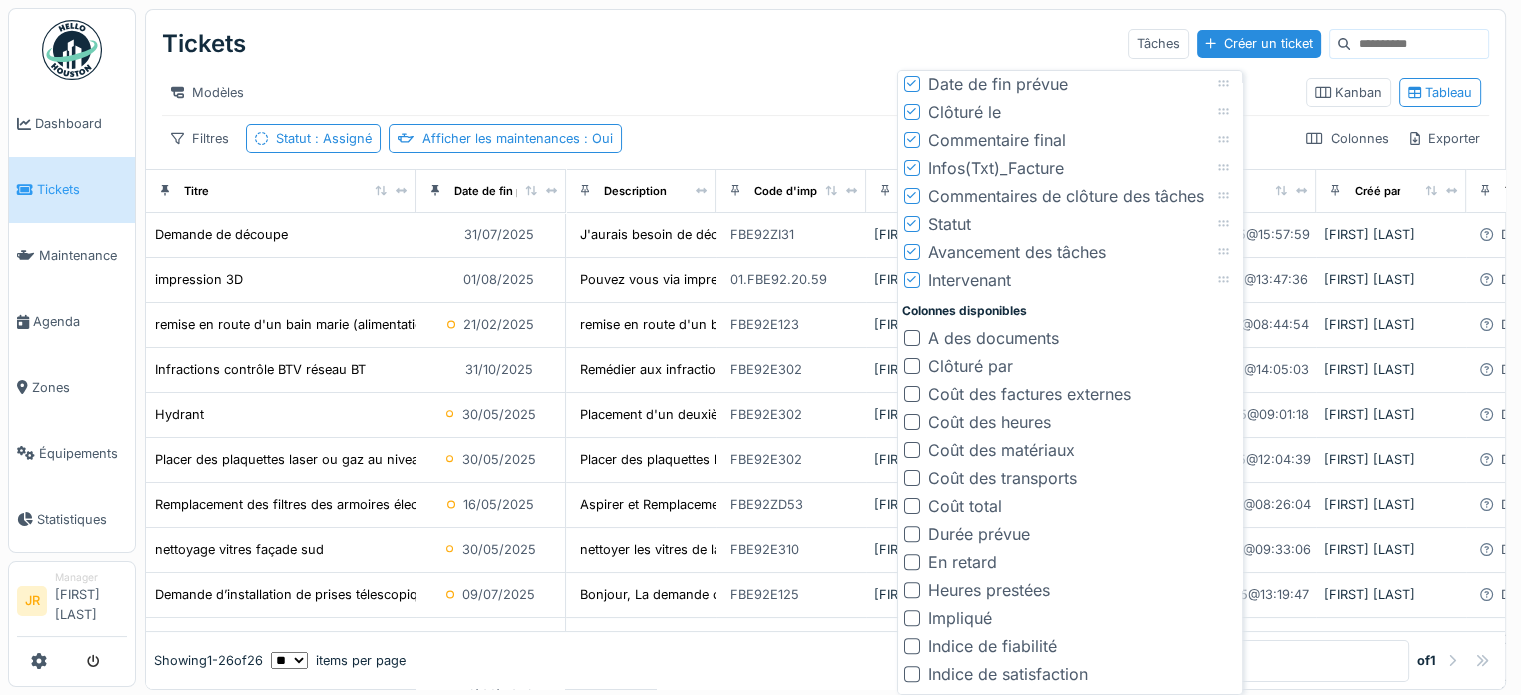 scroll, scrollTop: 461, scrollLeft: 0, axis: vertical 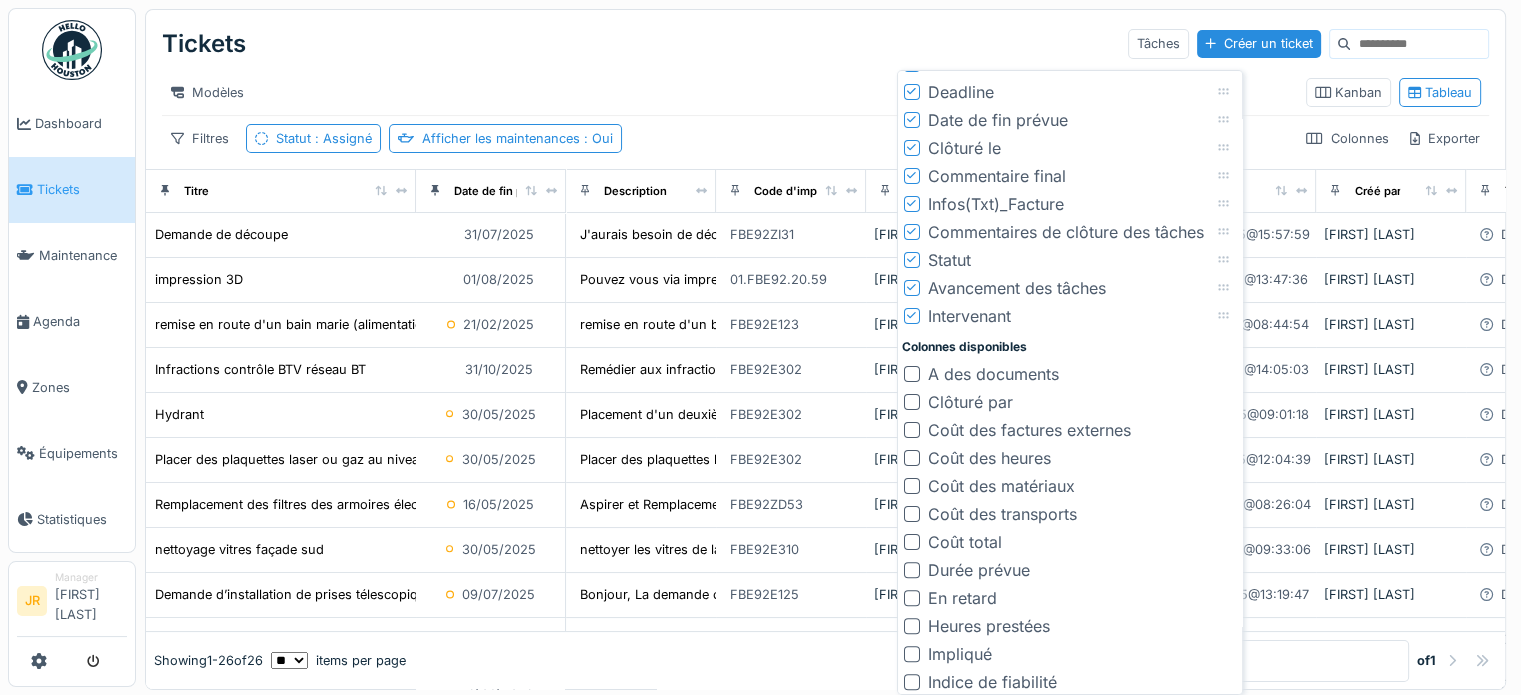 click 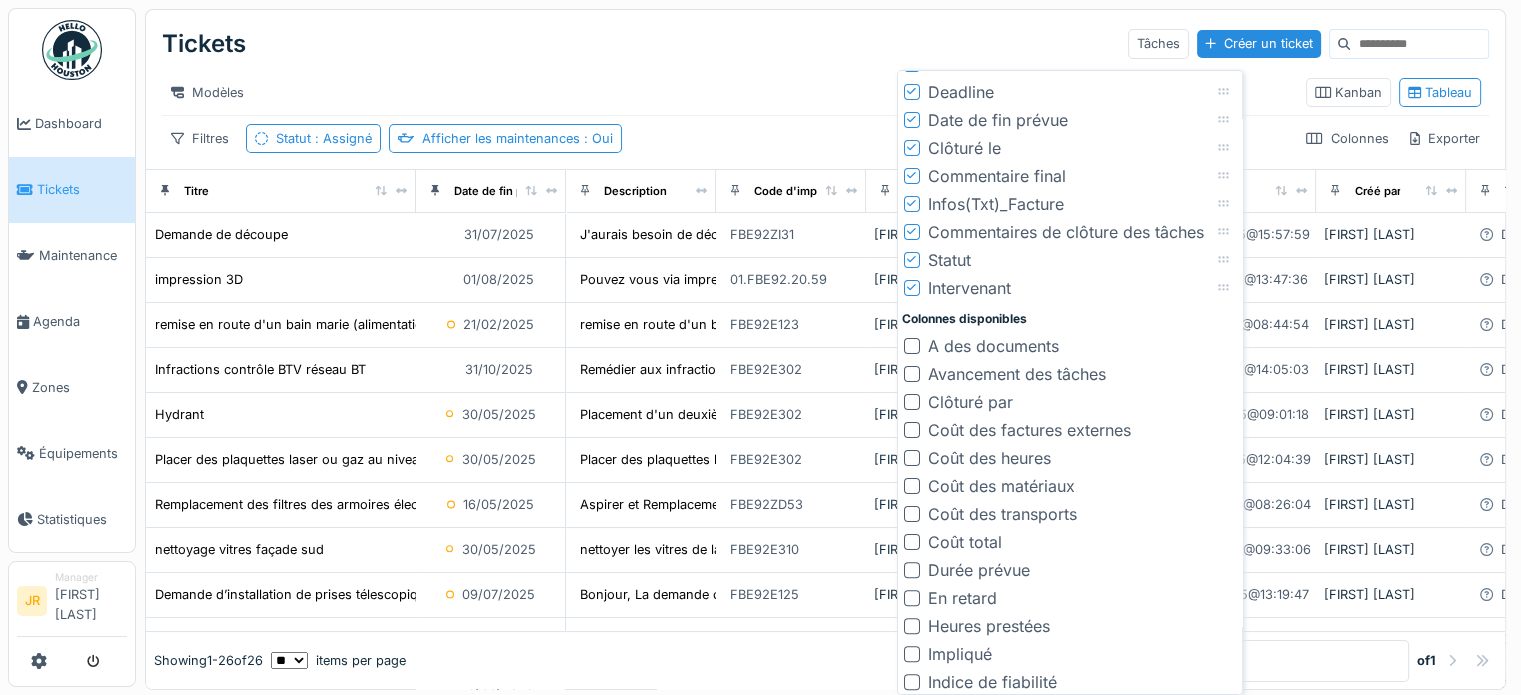 click on "Tickets Tâches Créer un ticket" at bounding box center [825, 44] 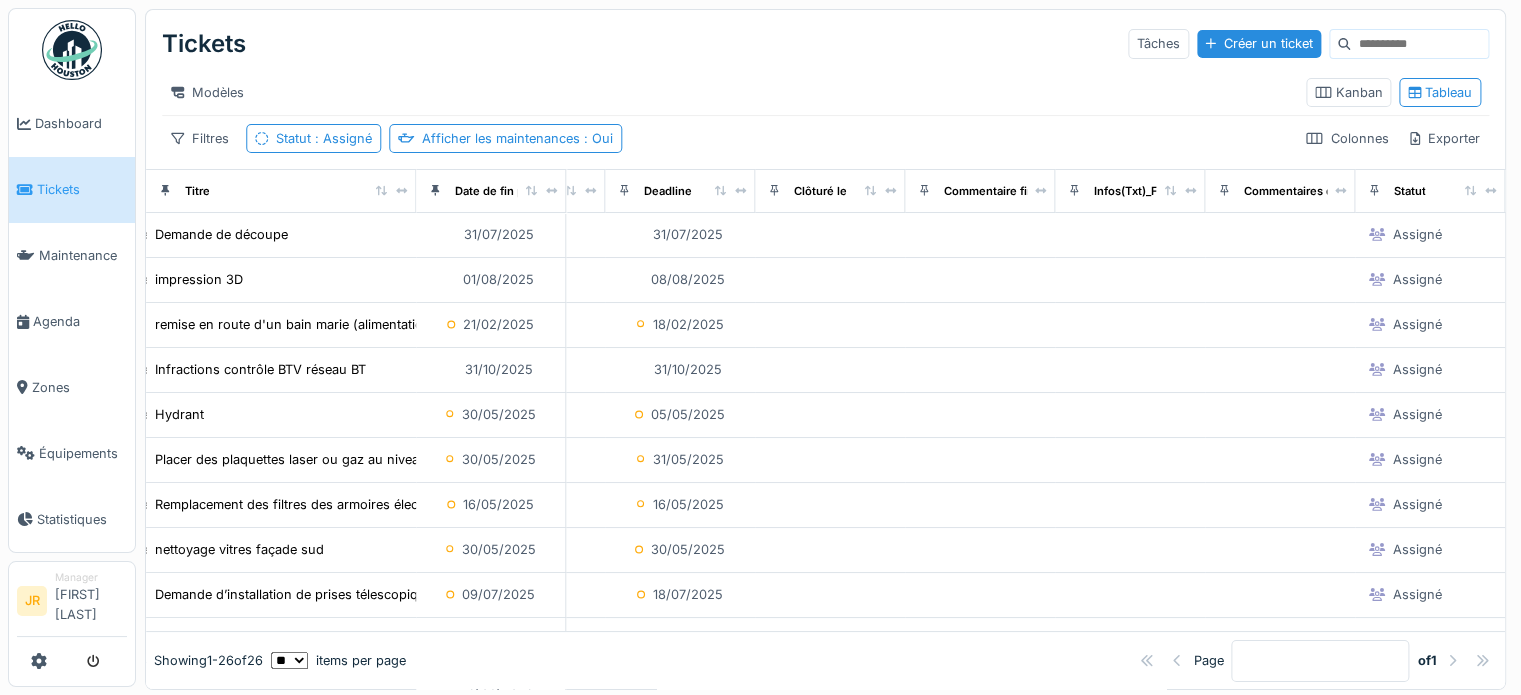 scroll, scrollTop: 0, scrollLeft: 2042, axis: horizontal 